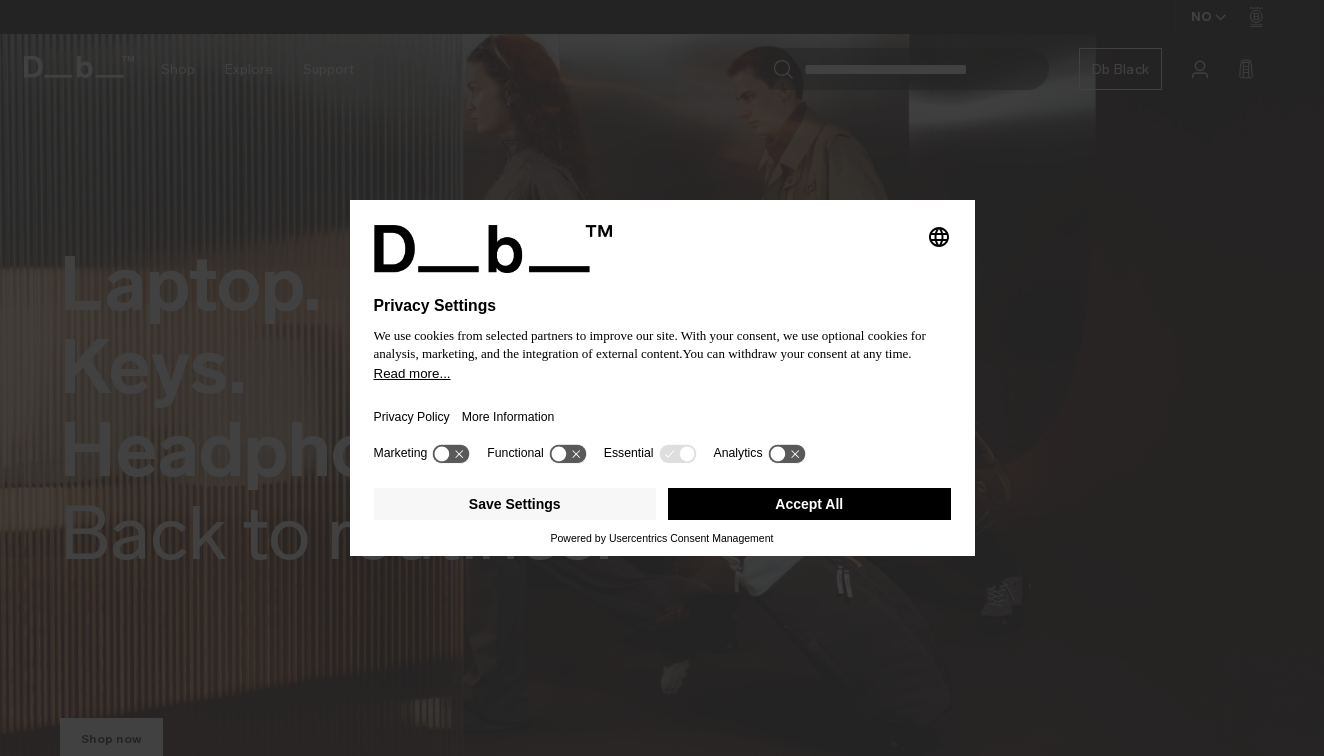 scroll, scrollTop: 0, scrollLeft: 0, axis: both 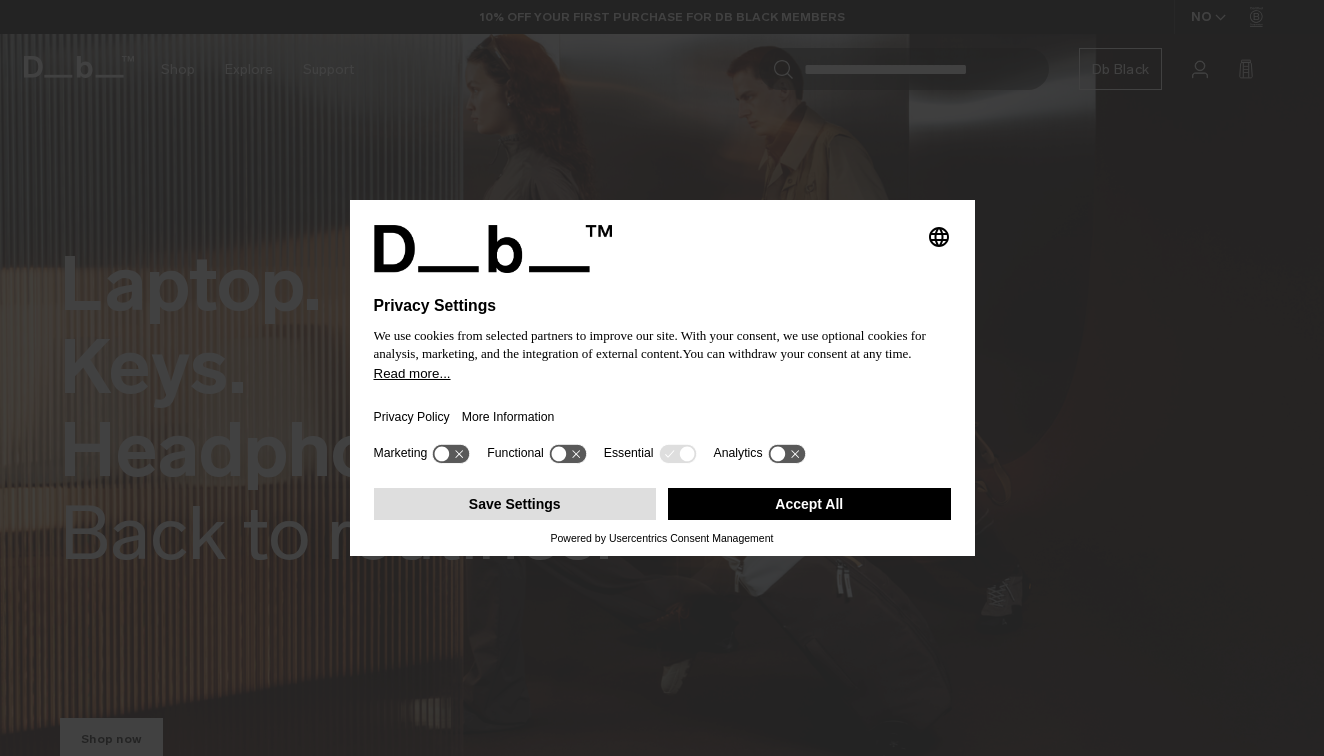 click on "Save Settings" at bounding box center (515, 504) 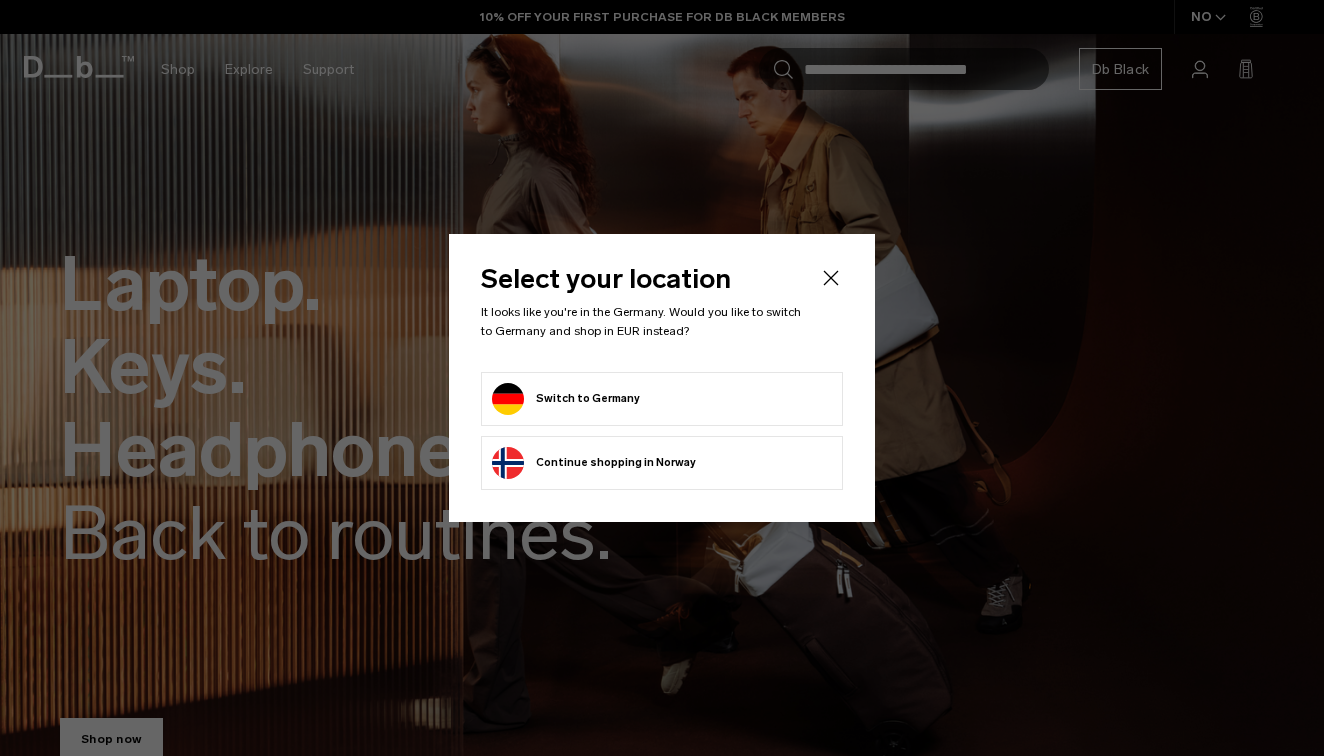 click on "Switch to Germany" at bounding box center (566, 399) 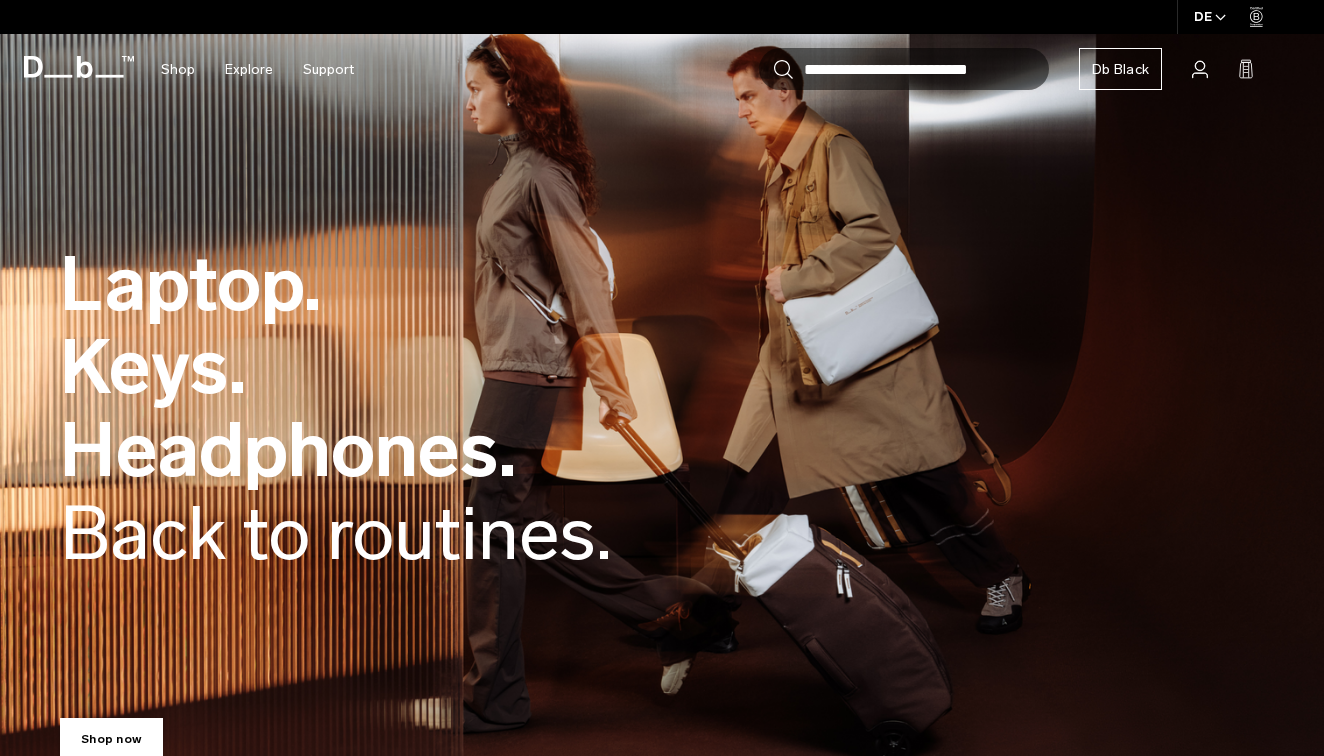 scroll, scrollTop: 0, scrollLeft: 0, axis: both 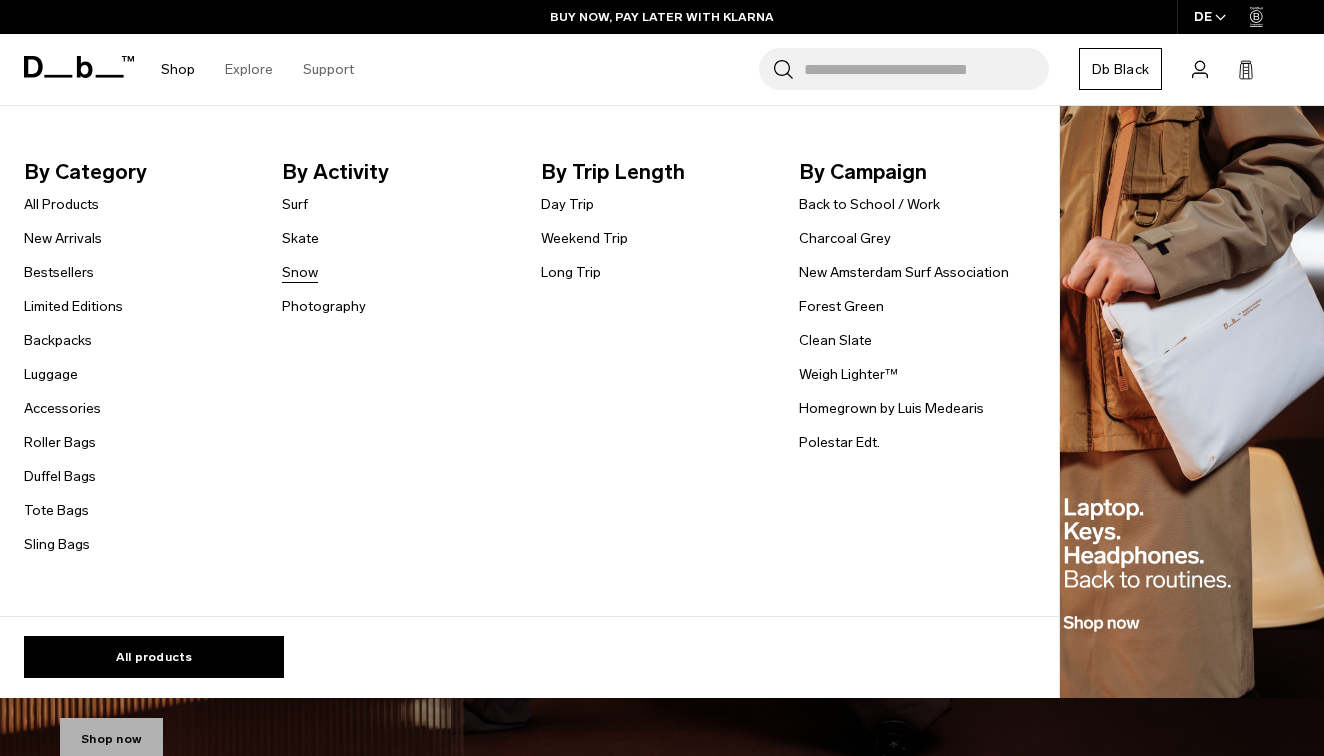 click on "Snow" at bounding box center [300, 272] 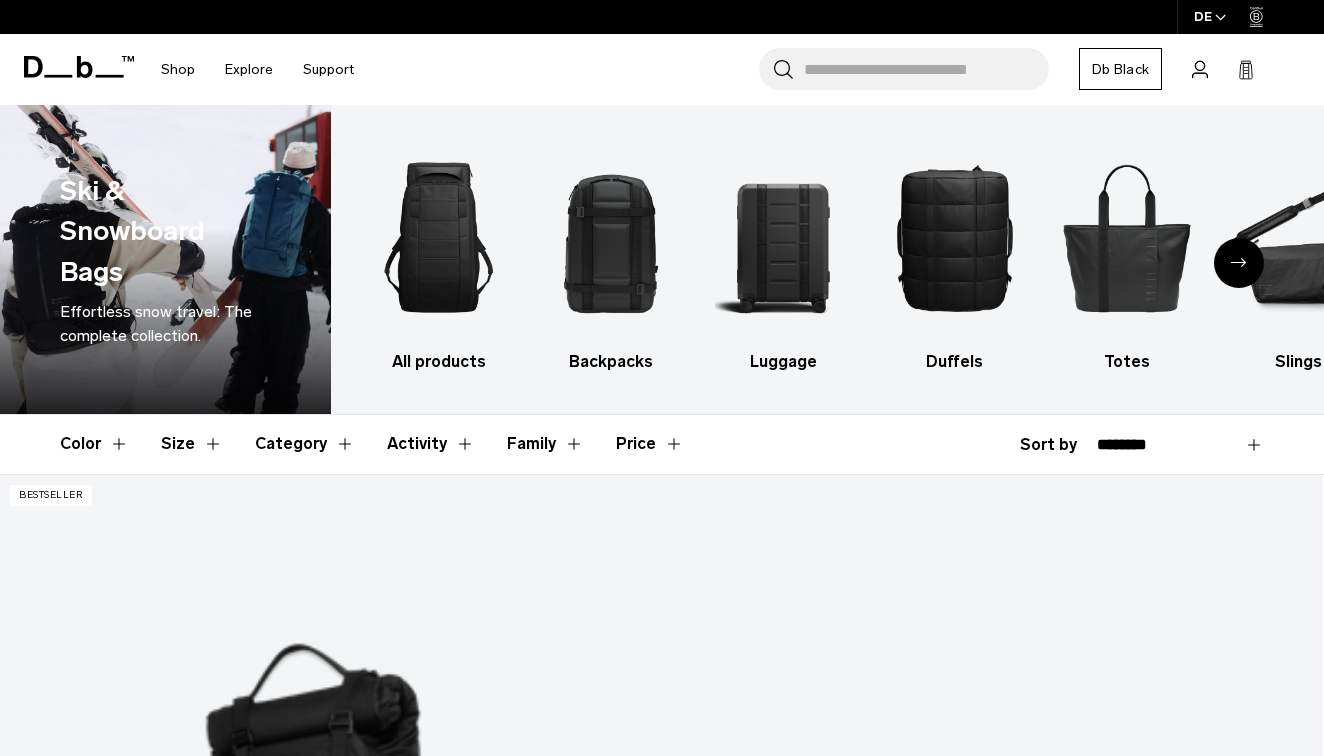 scroll, scrollTop: 0, scrollLeft: 0, axis: both 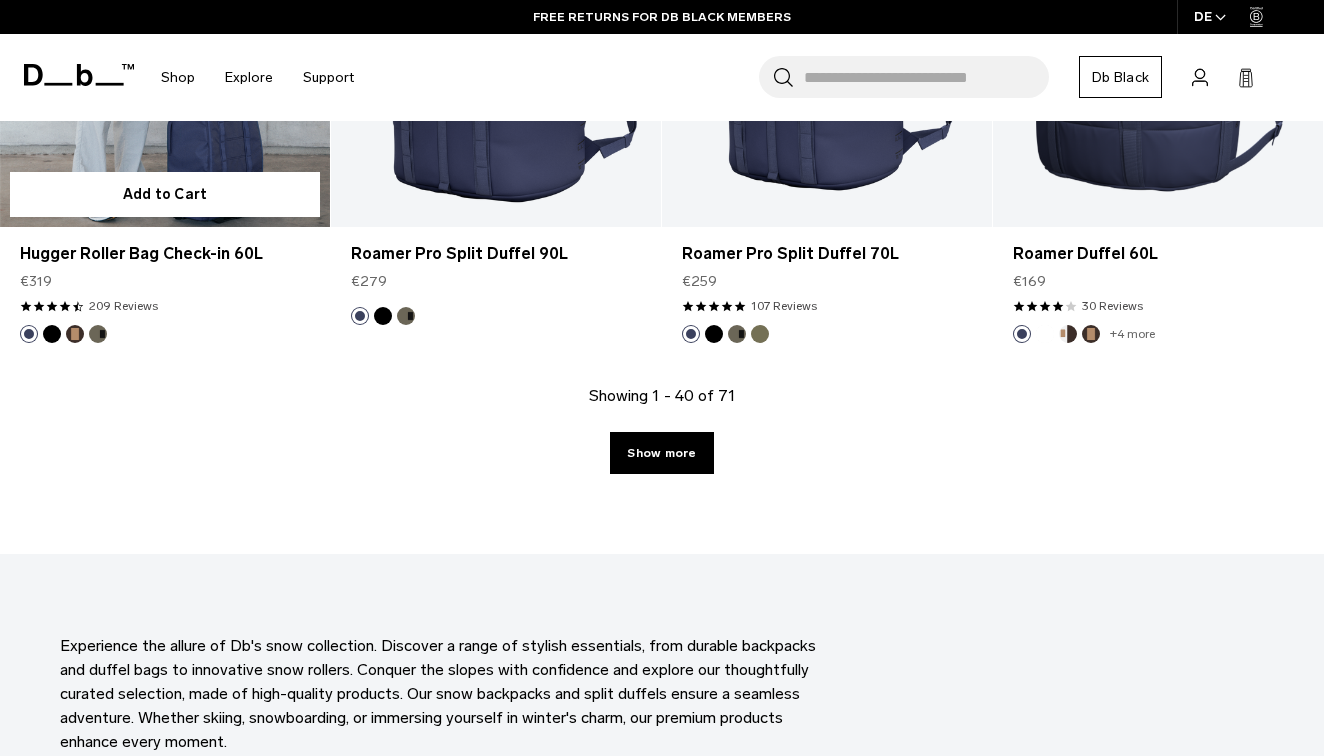 click at bounding box center [75, 334] 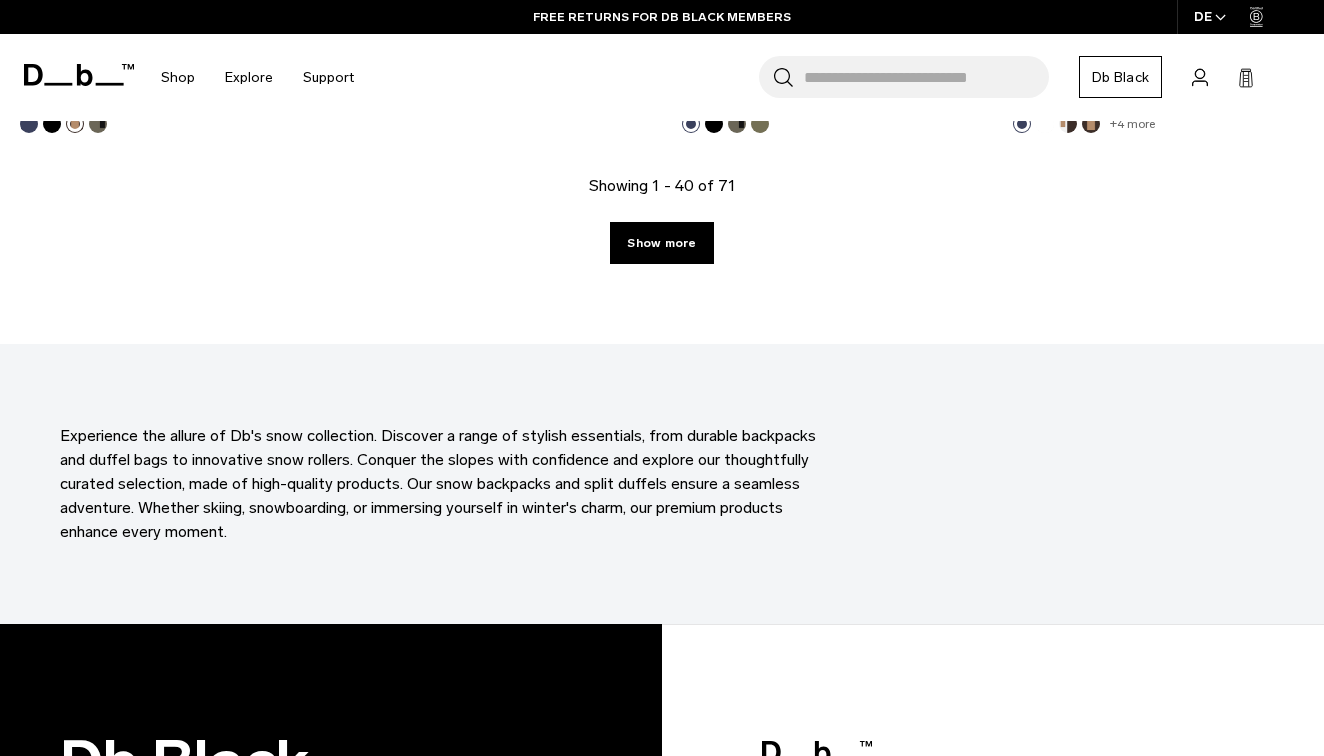 scroll, scrollTop: 5529, scrollLeft: 0, axis: vertical 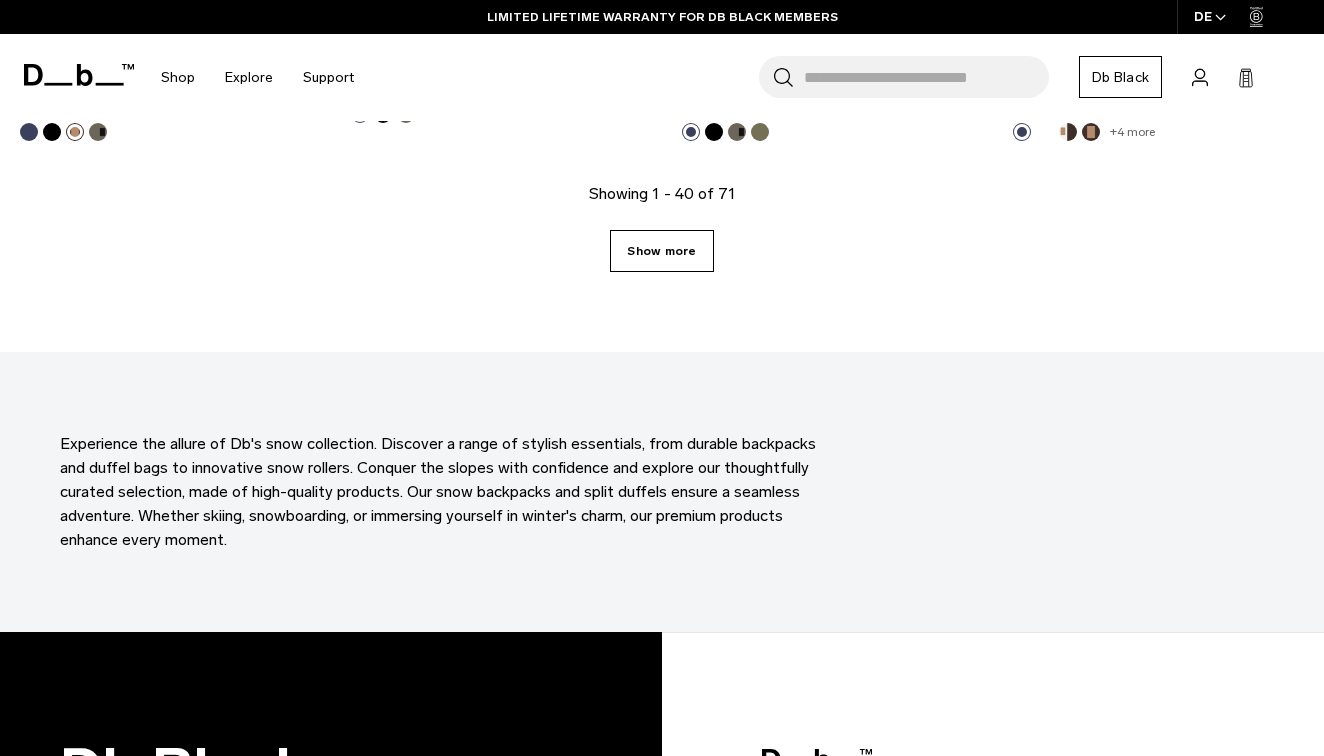click on "Show more" at bounding box center (661, 251) 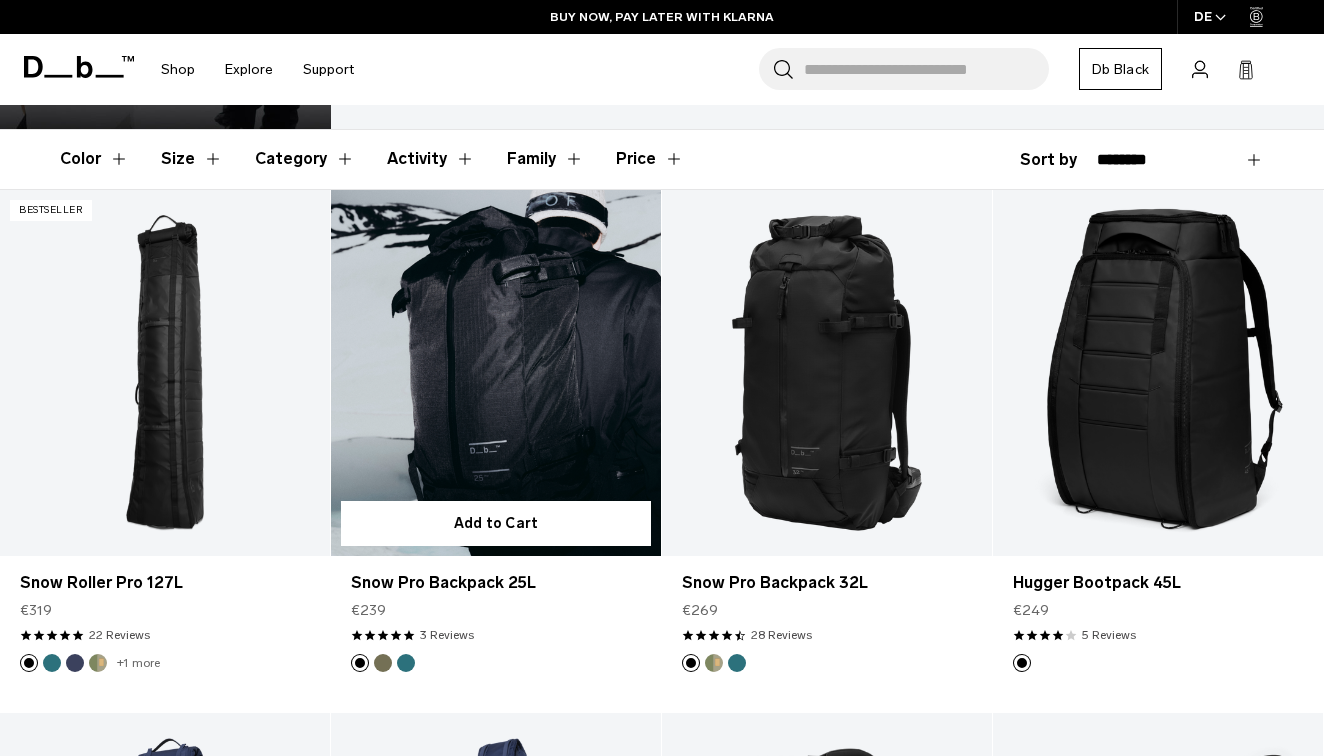 scroll, scrollTop: 294, scrollLeft: 0, axis: vertical 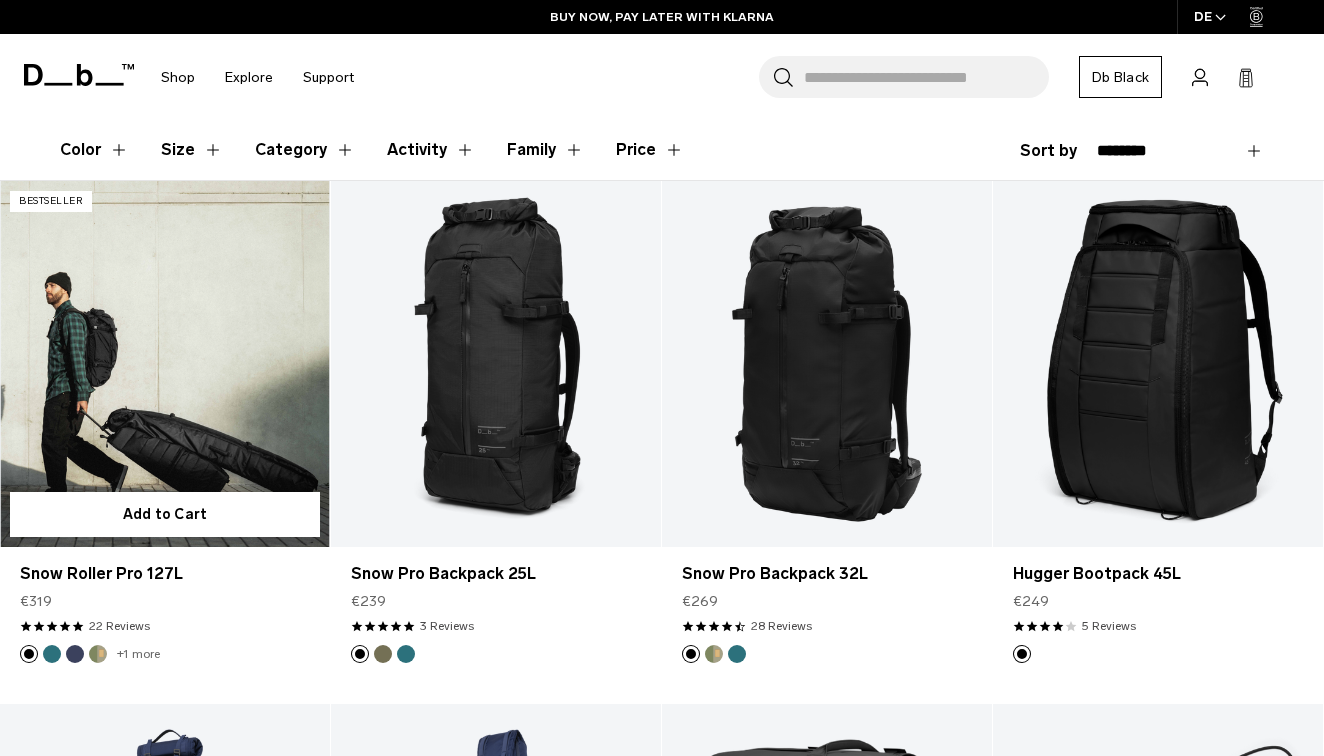 click at bounding box center (165, 364) 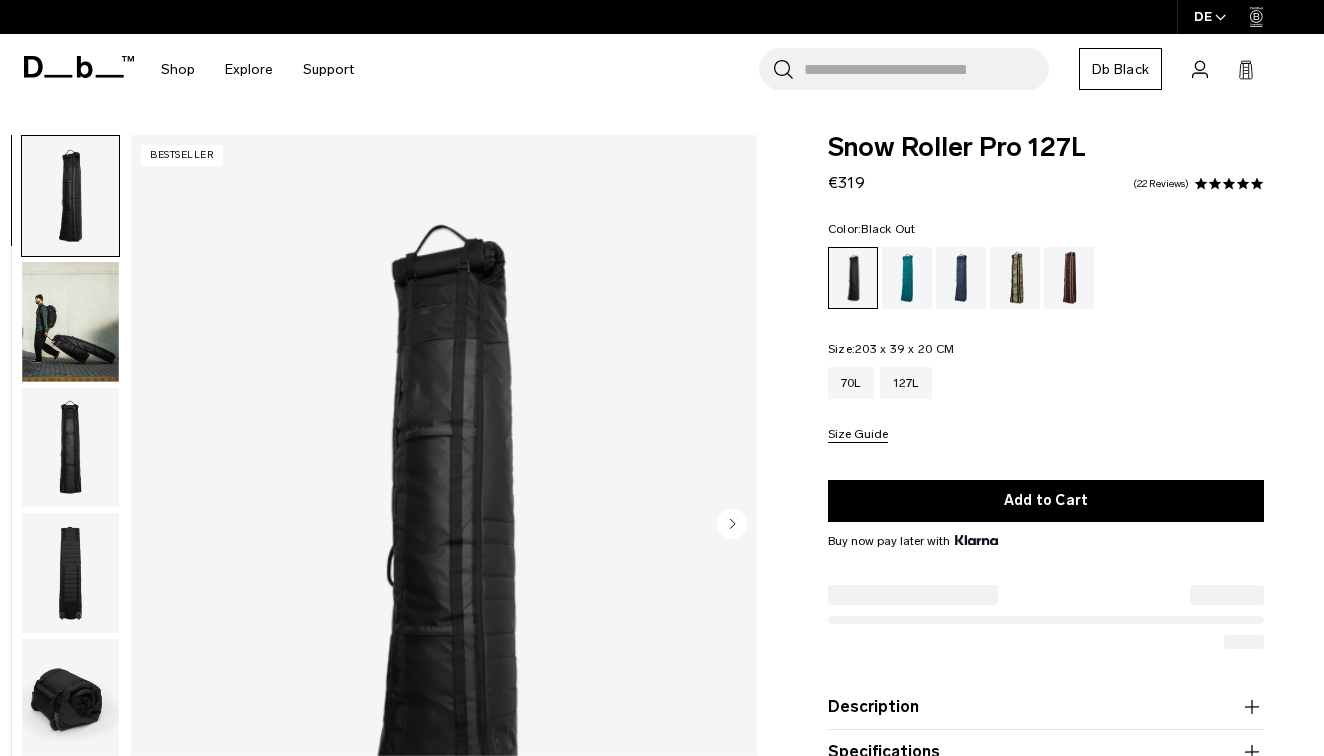 scroll, scrollTop: 0, scrollLeft: 0, axis: both 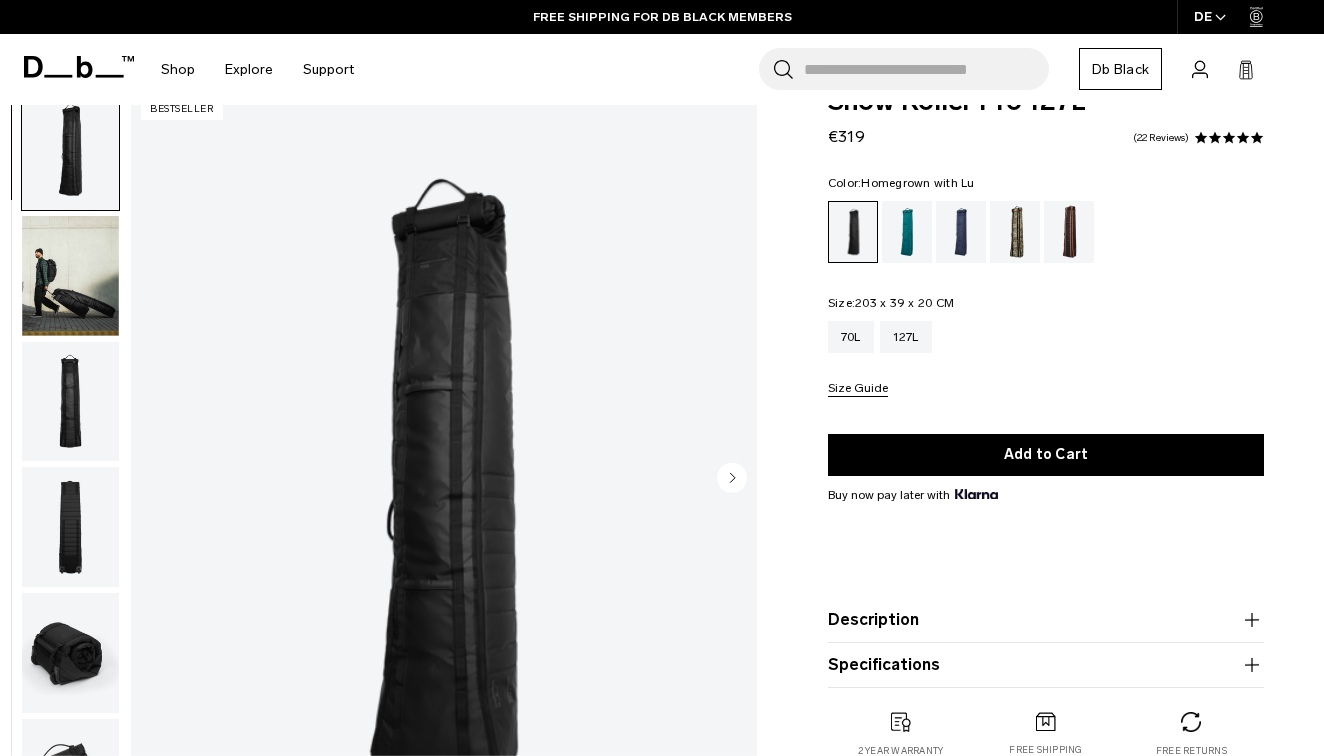 click at bounding box center (1069, 232) 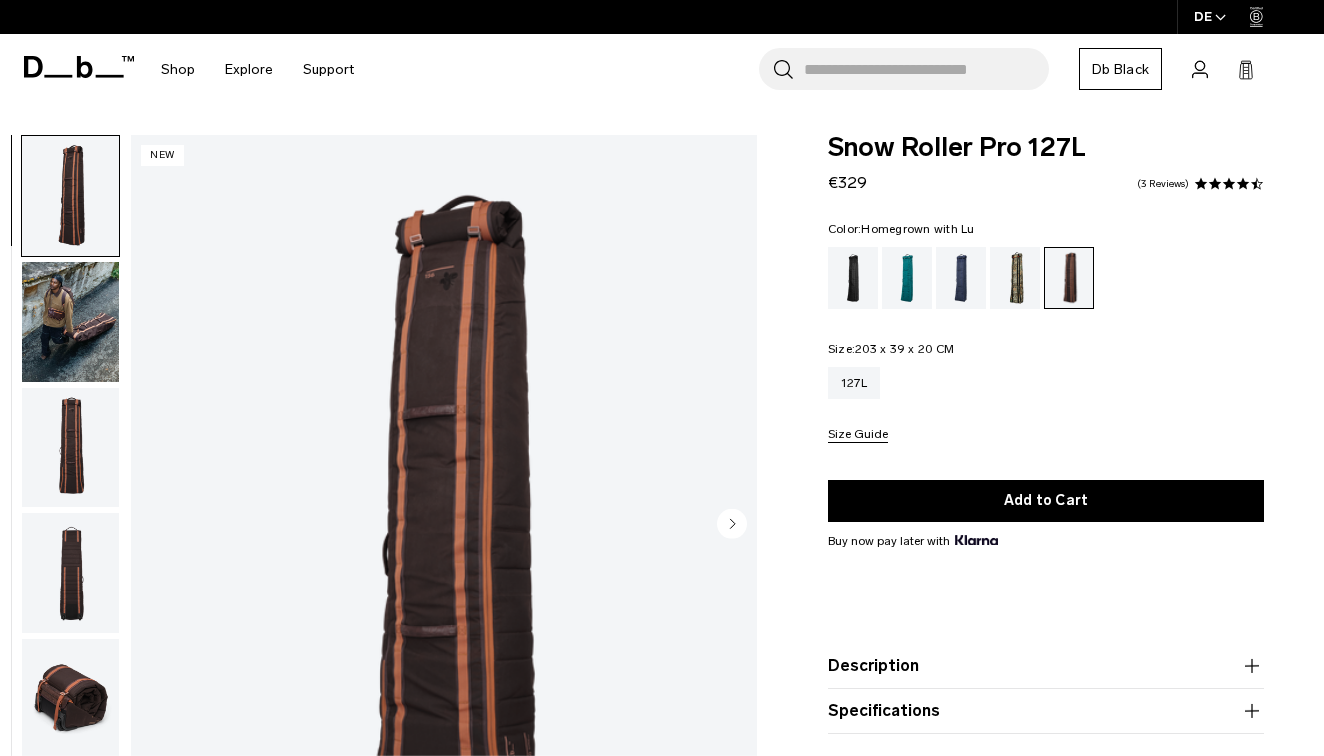 scroll, scrollTop: 0, scrollLeft: 0, axis: both 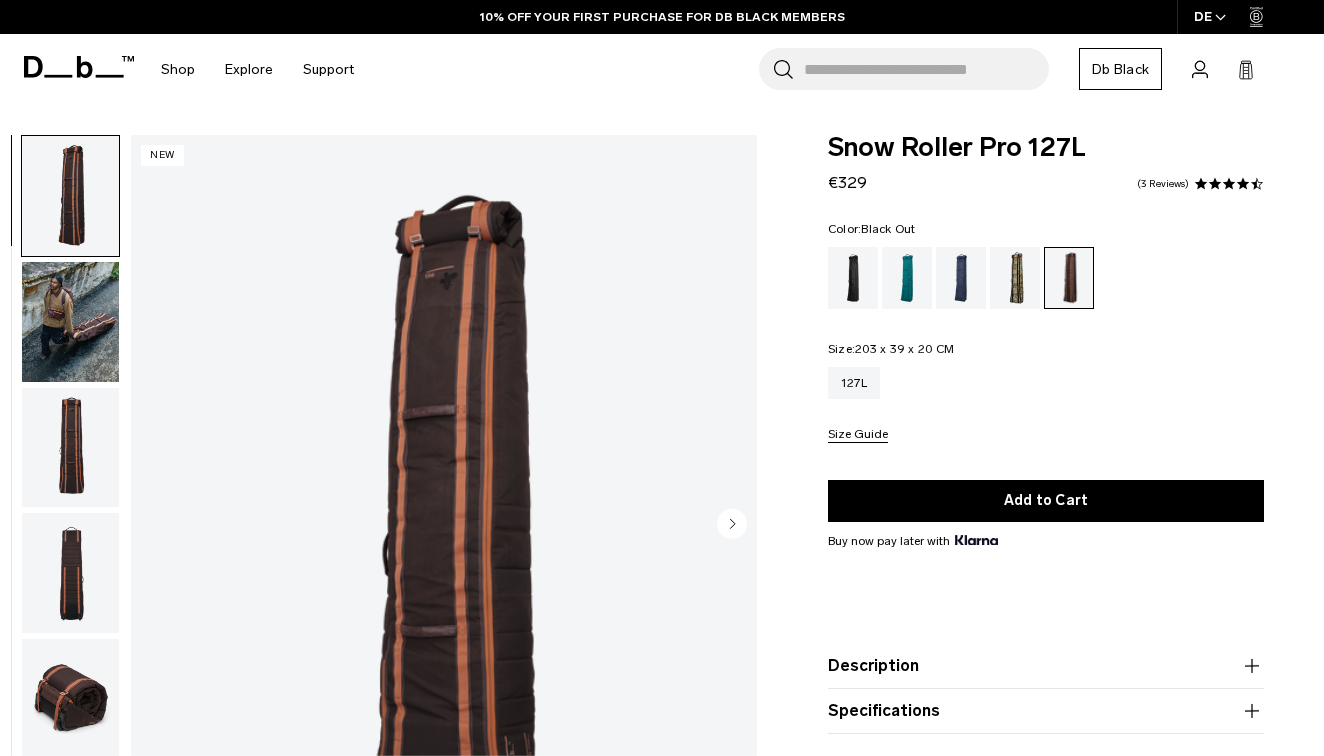 click at bounding box center [853, 278] 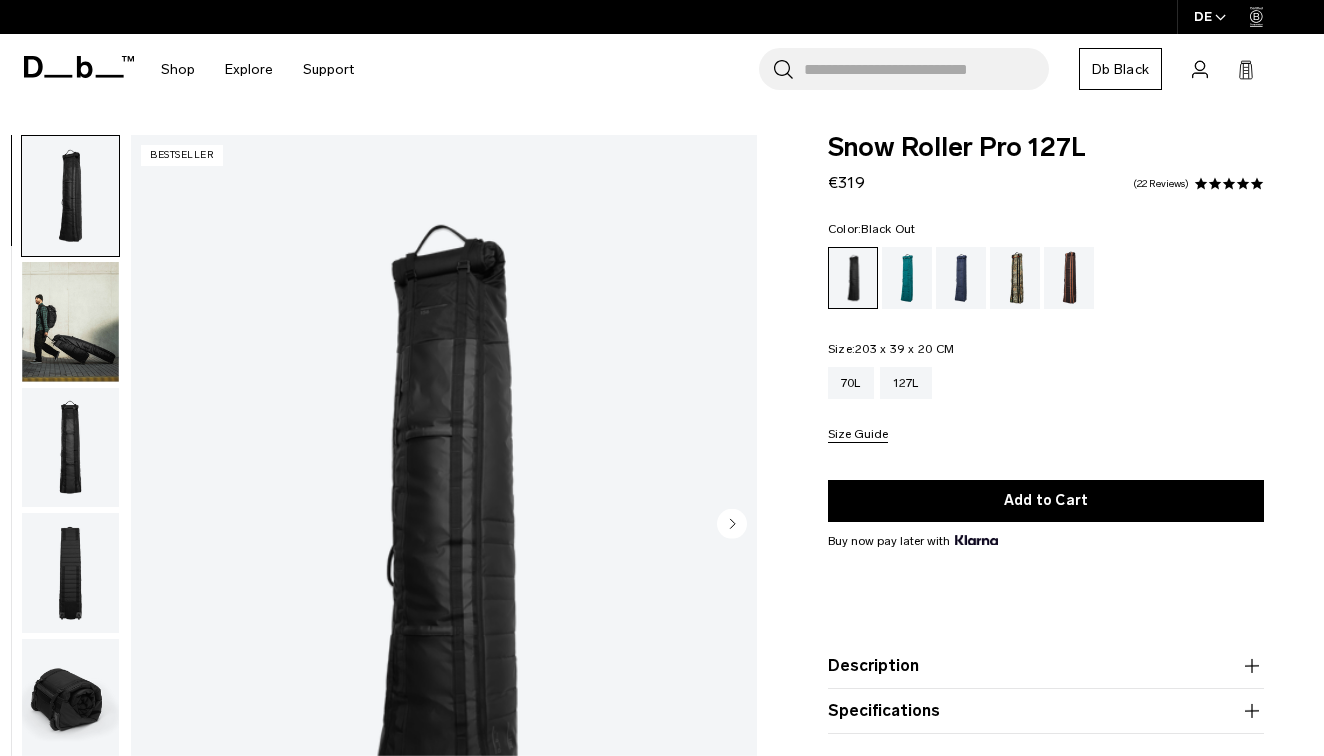scroll, scrollTop: 0, scrollLeft: 0, axis: both 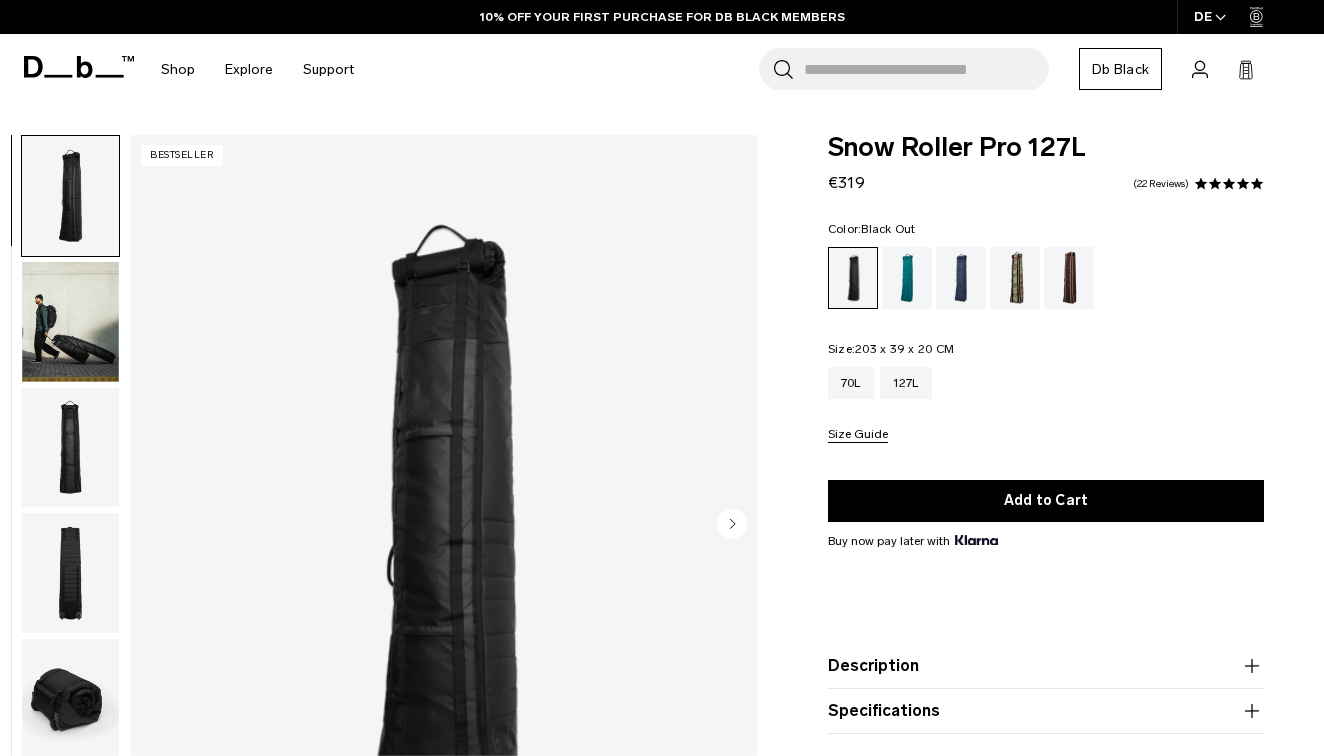 click at bounding box center (70, 448) 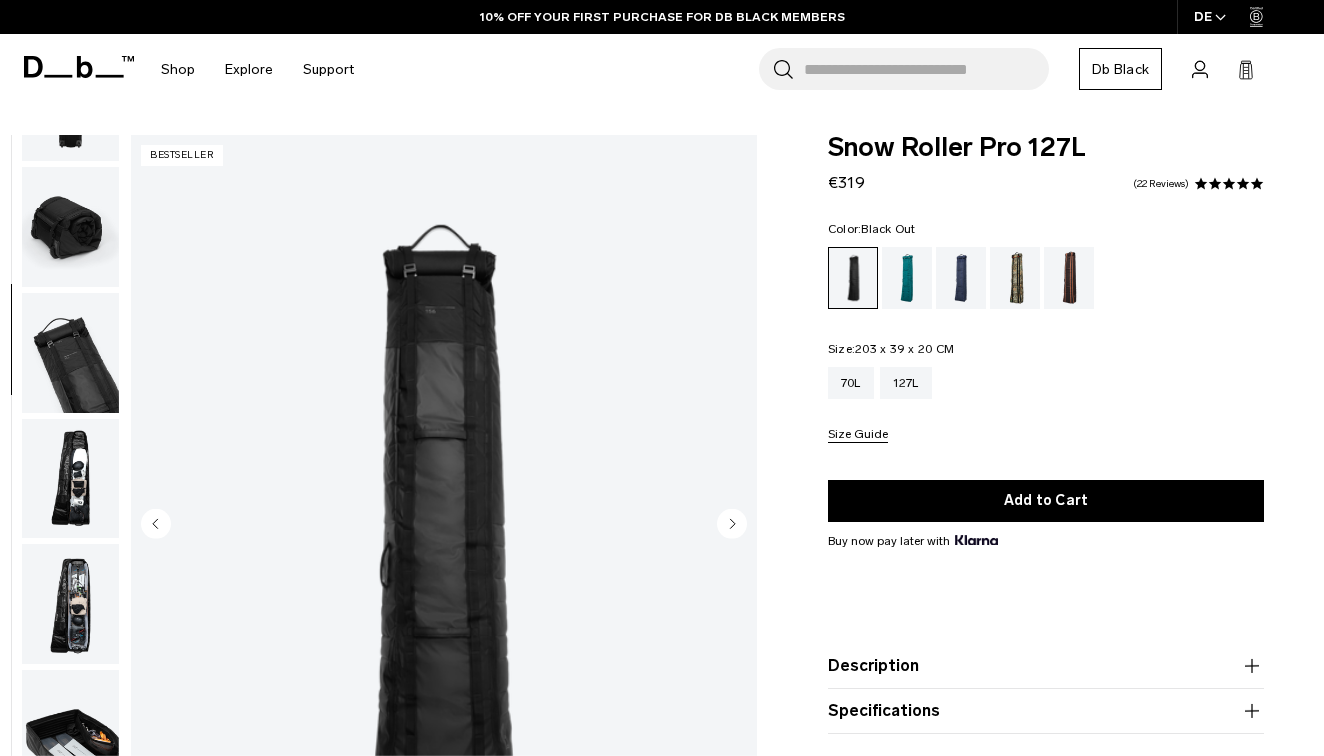 scroll, scrollTop: 481, scrollLeft: 0, axis: vertical 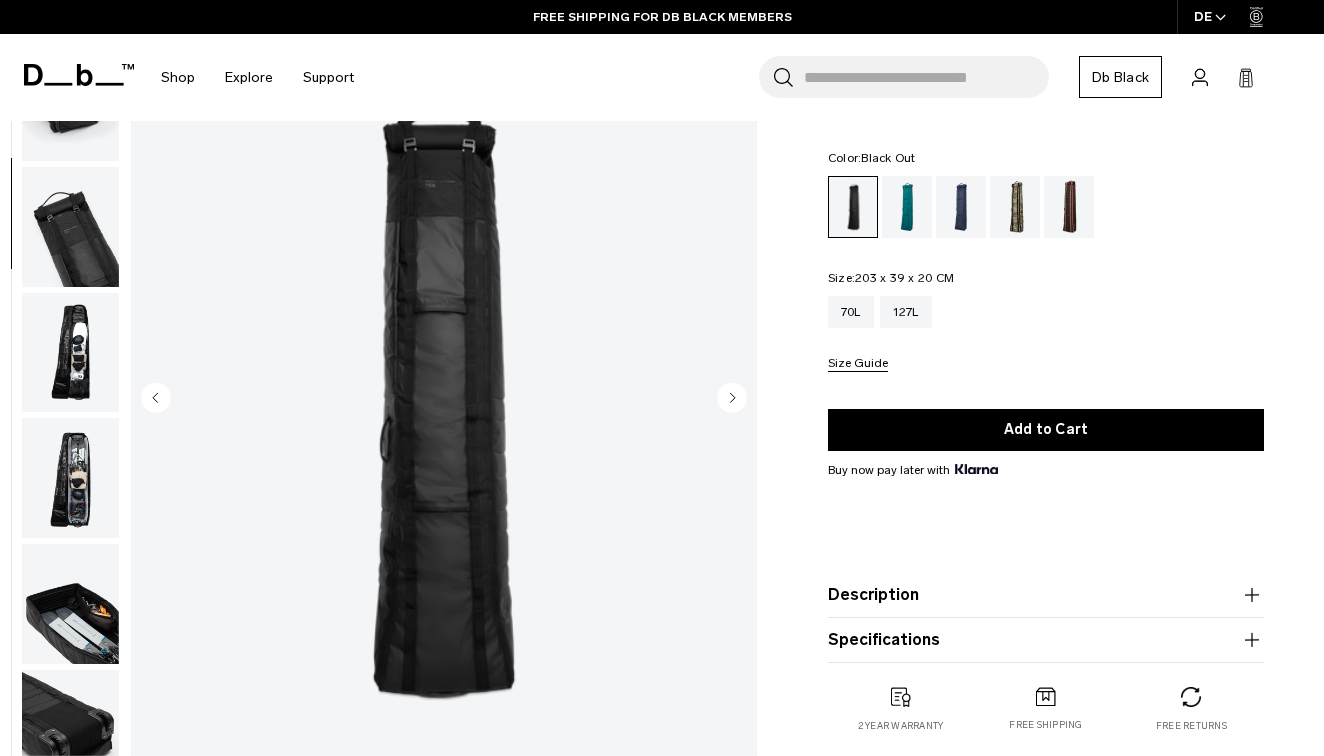 click at bounding box center [70, 353] 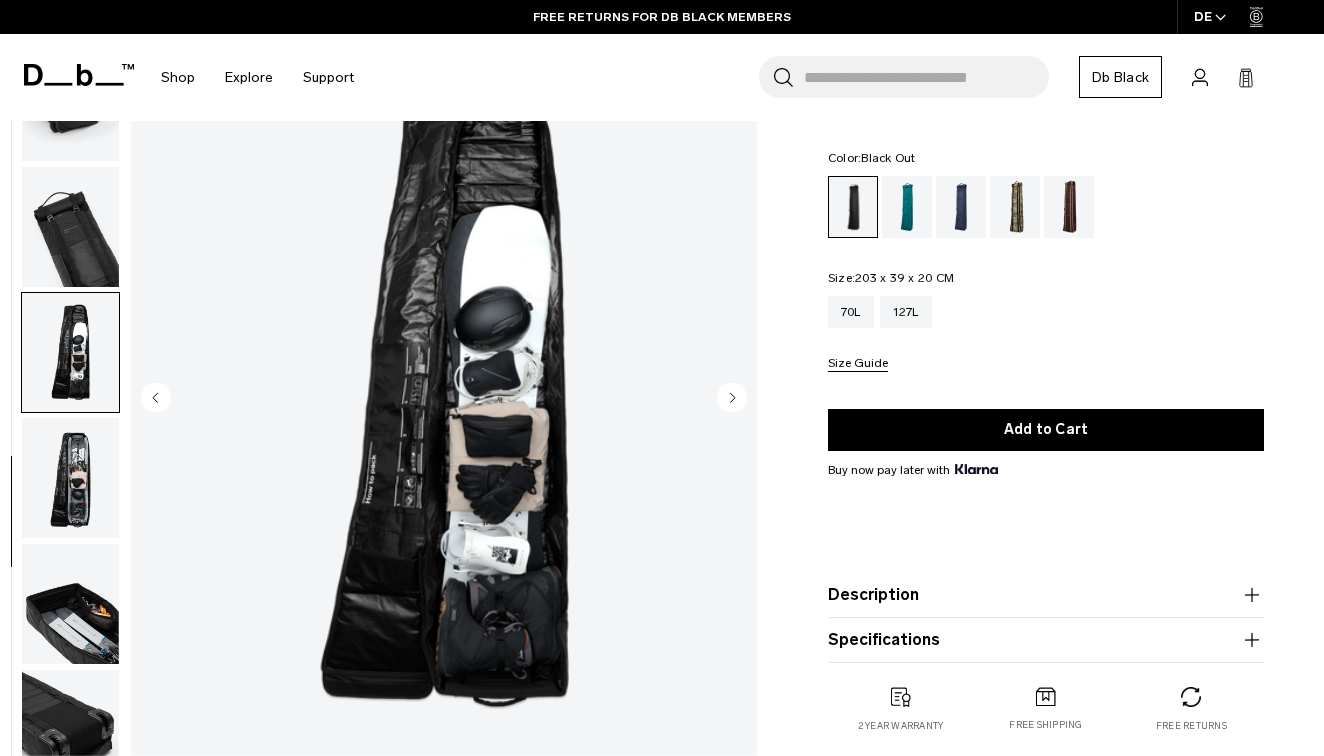 click at bounding box center (70, 478) 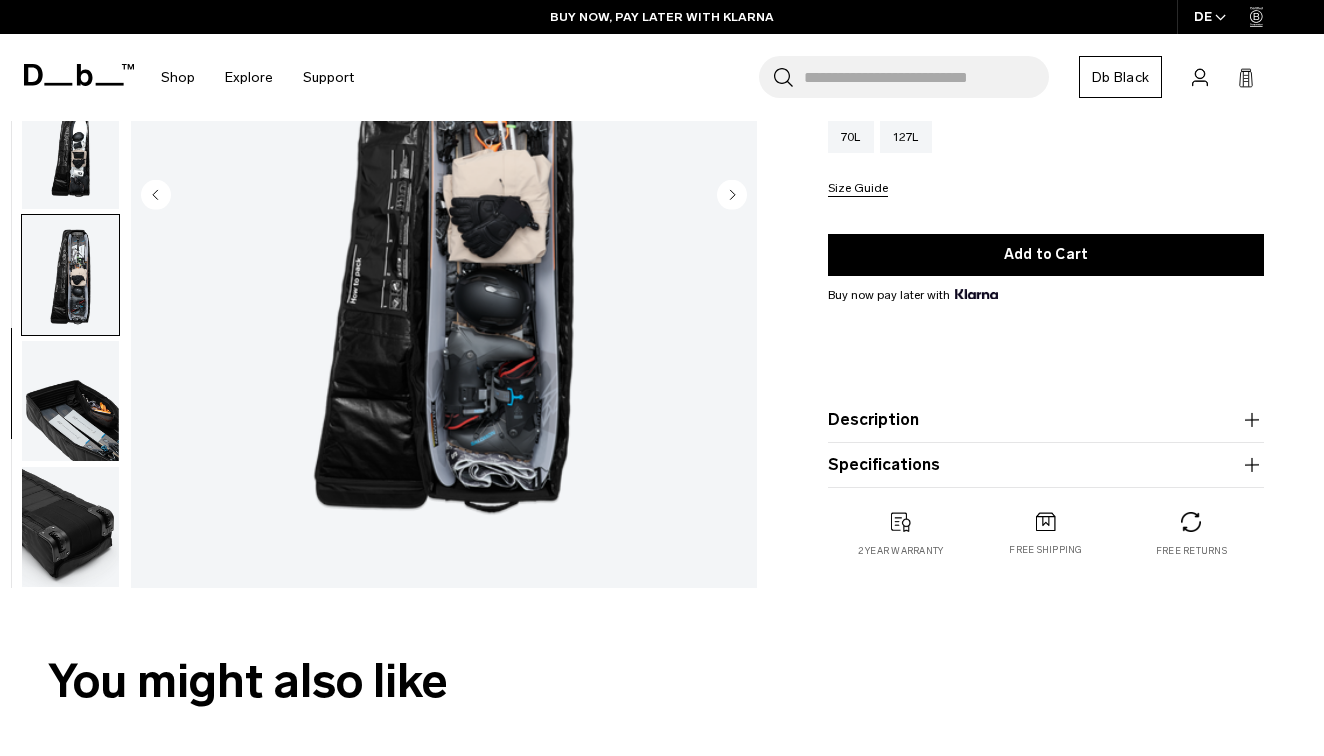 scroll, scrollTop: 337, scrollLeft: 0, axis: vertical 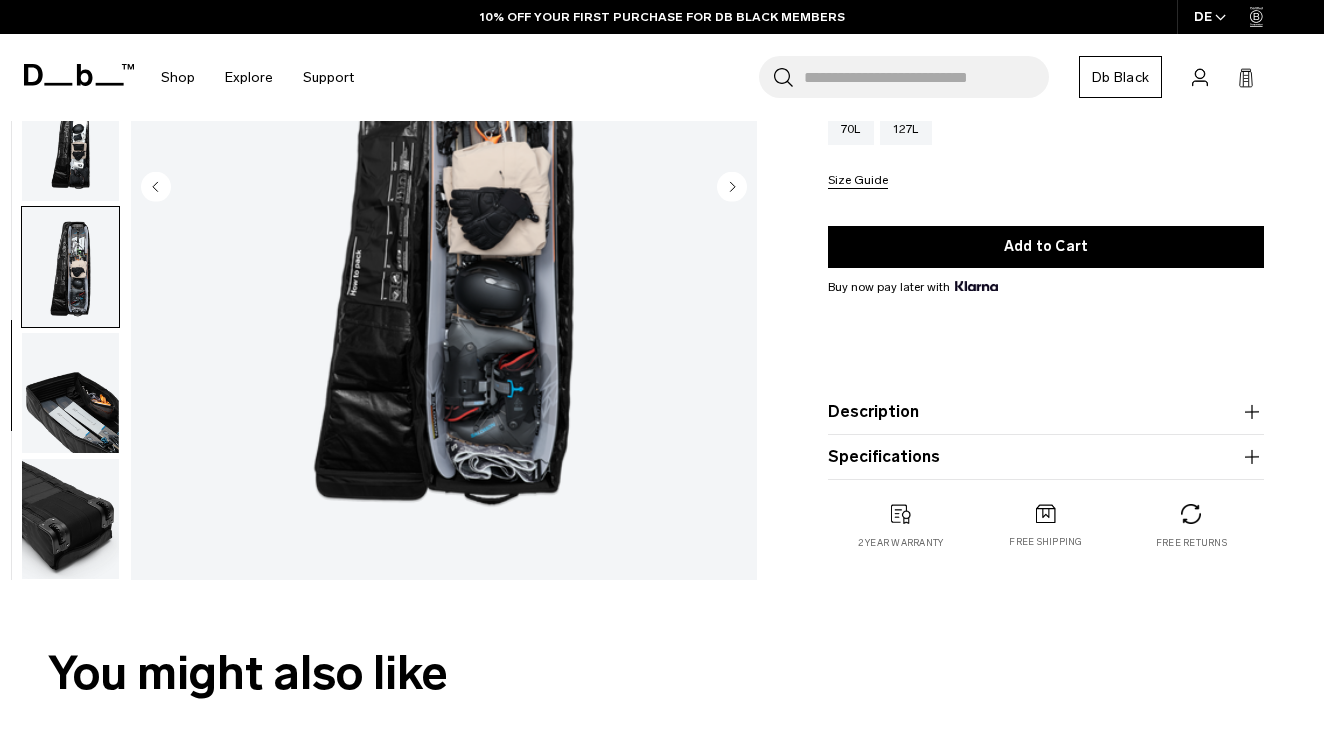 click at bounding box center (70, 393) 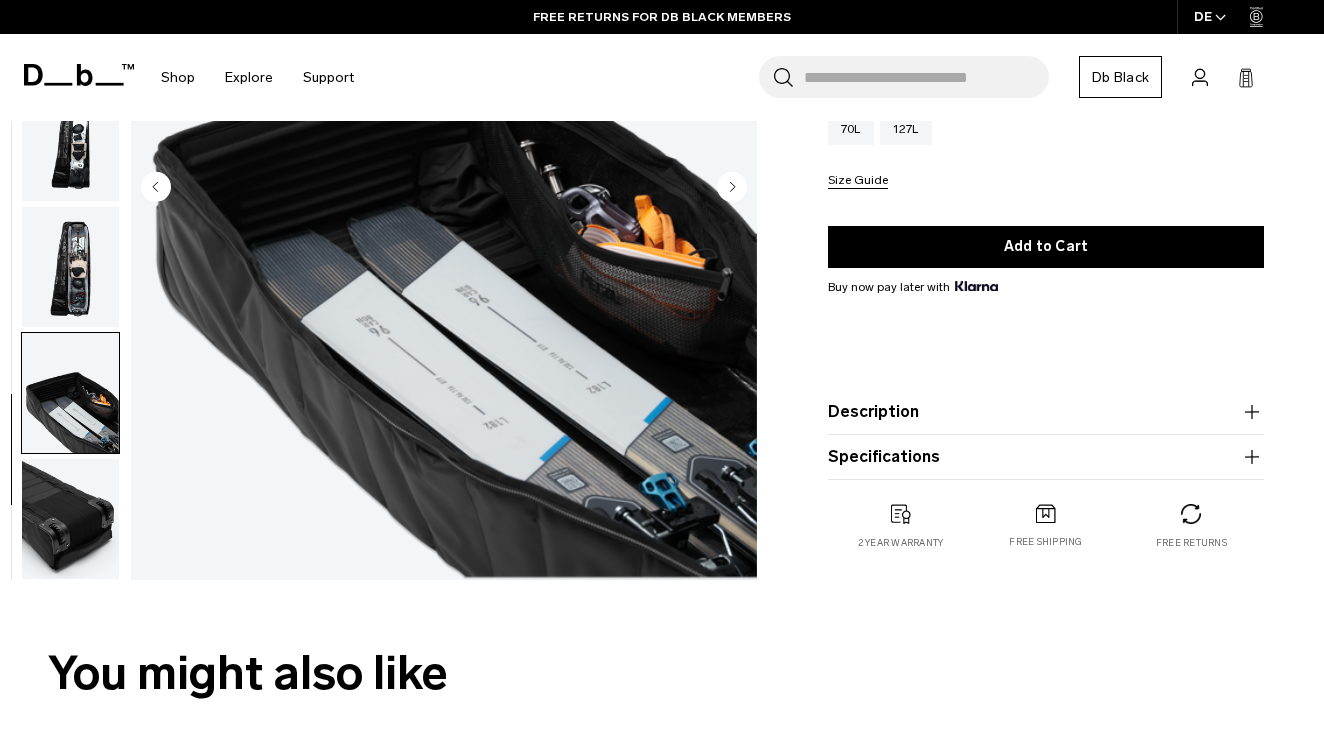 click at bounding box center [70, 267] 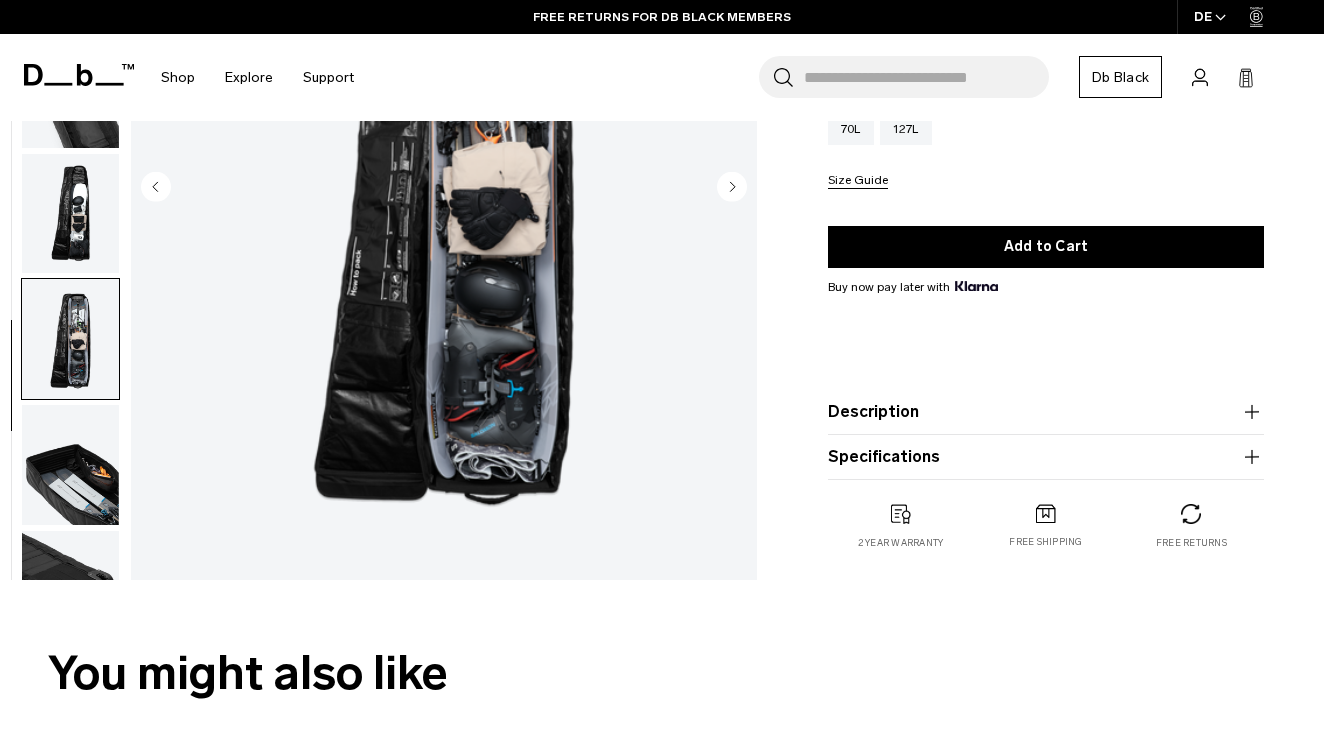 scroll, scrollTop: 381, scrollLeft: 0, axis: vertical 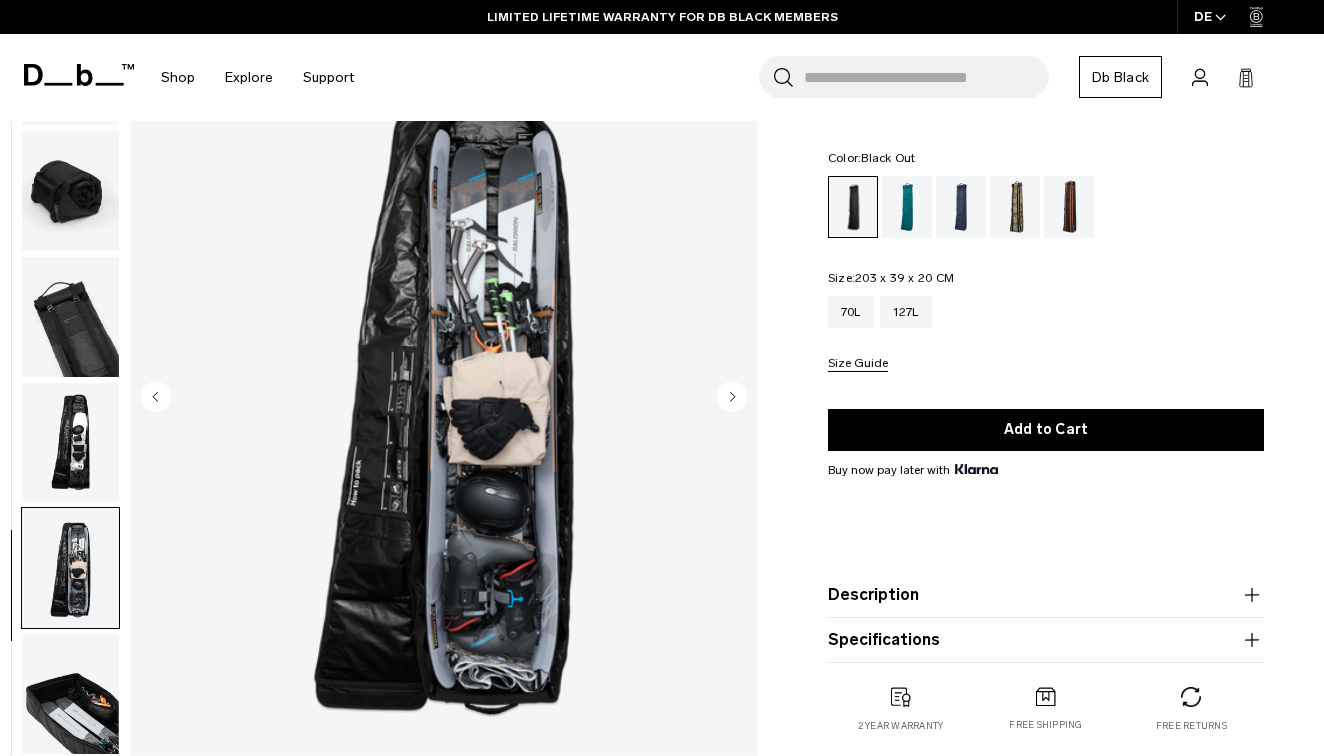 click at bounding box center [444, 399] 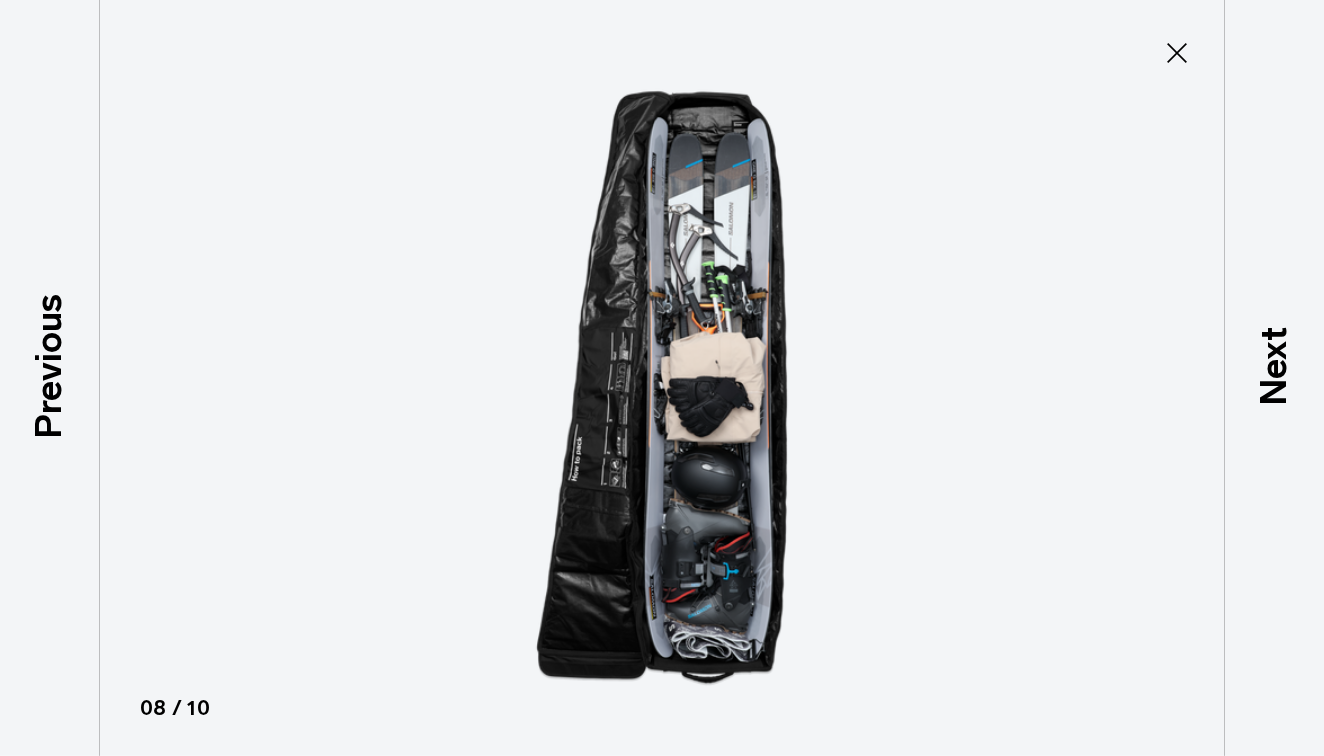 click at bounding box center (662, 378) 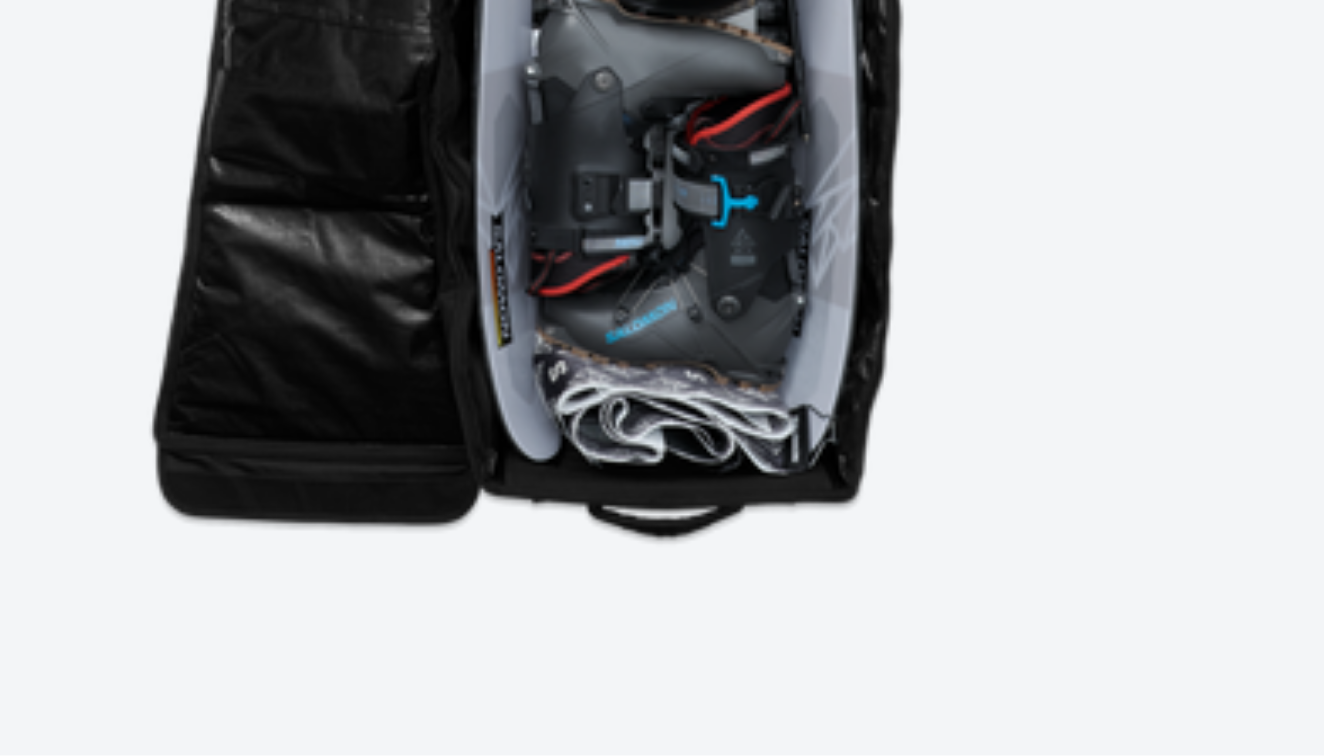 scroll, scrollTop: 101, scrollLeft: 0, axis: vertical 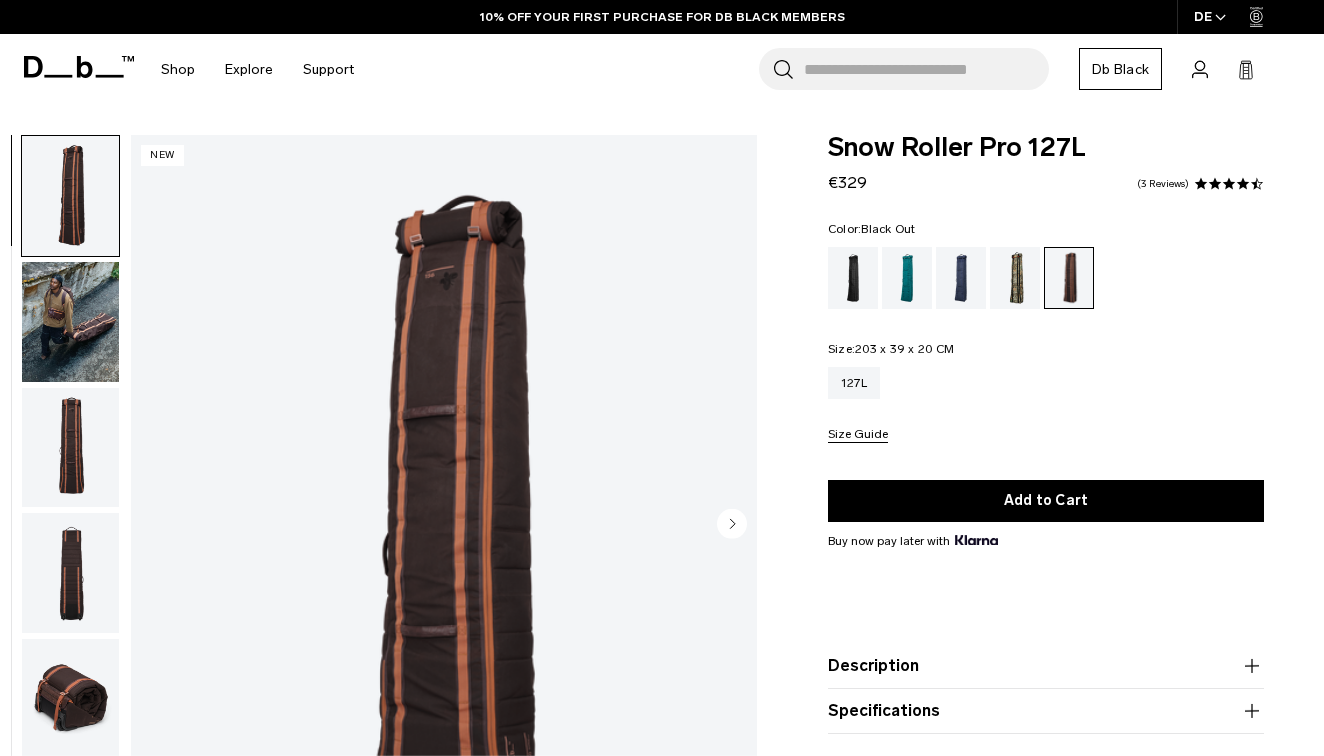 click at bounding box center [853, 278] 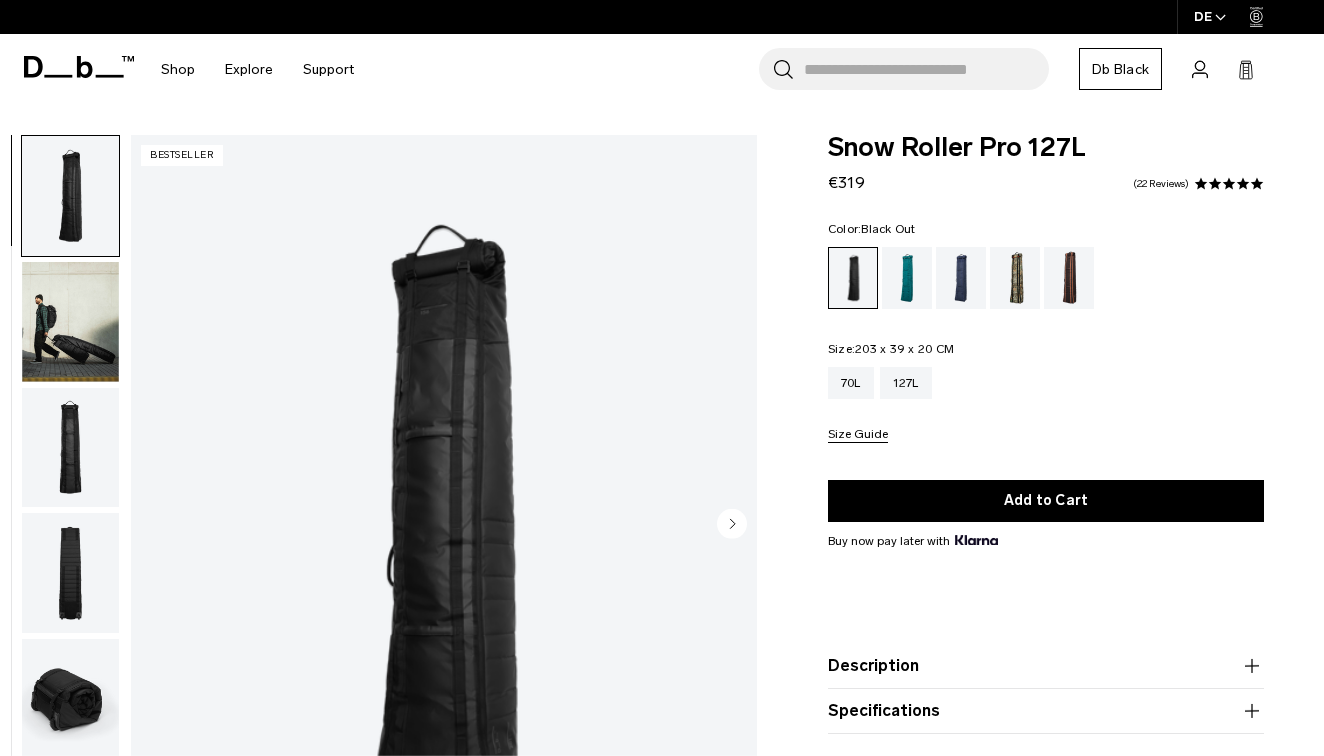 scroll, scrollTop: 0, scrollLeft: 0, axis: both 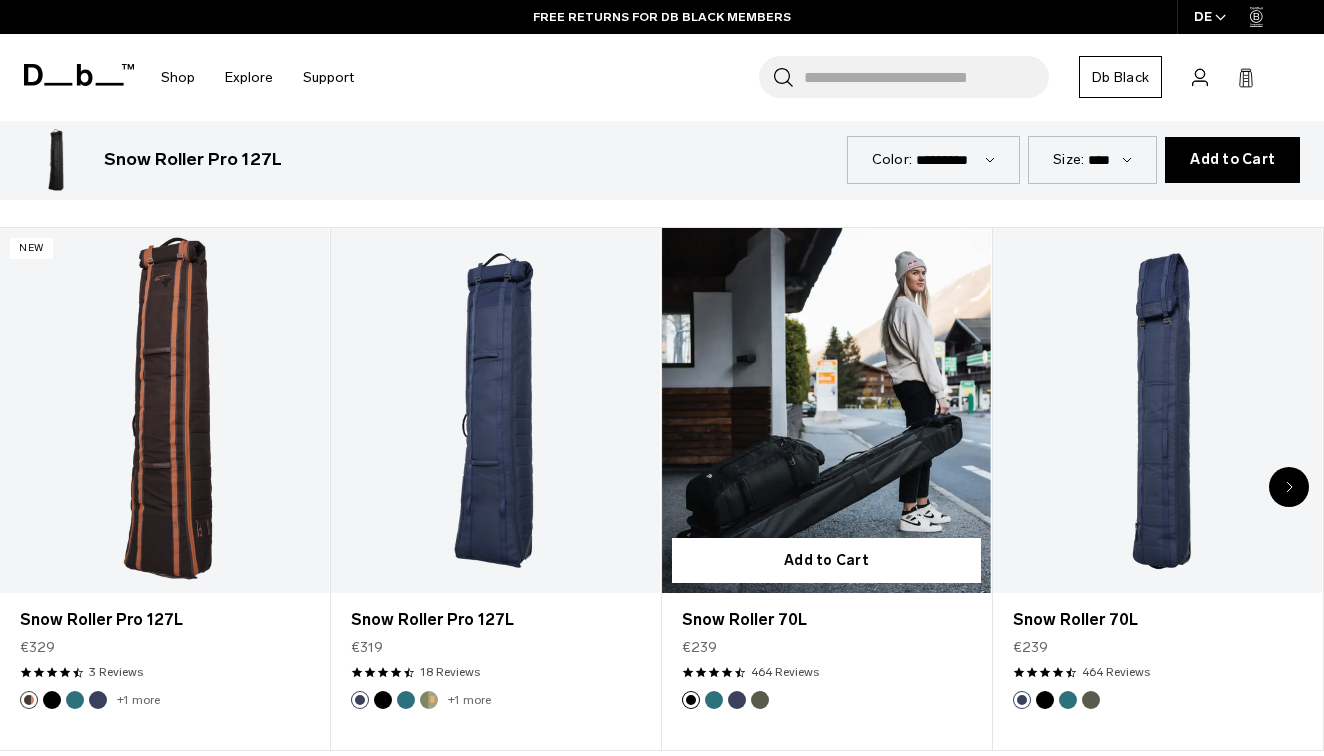 click at bounding box center [826, 411] 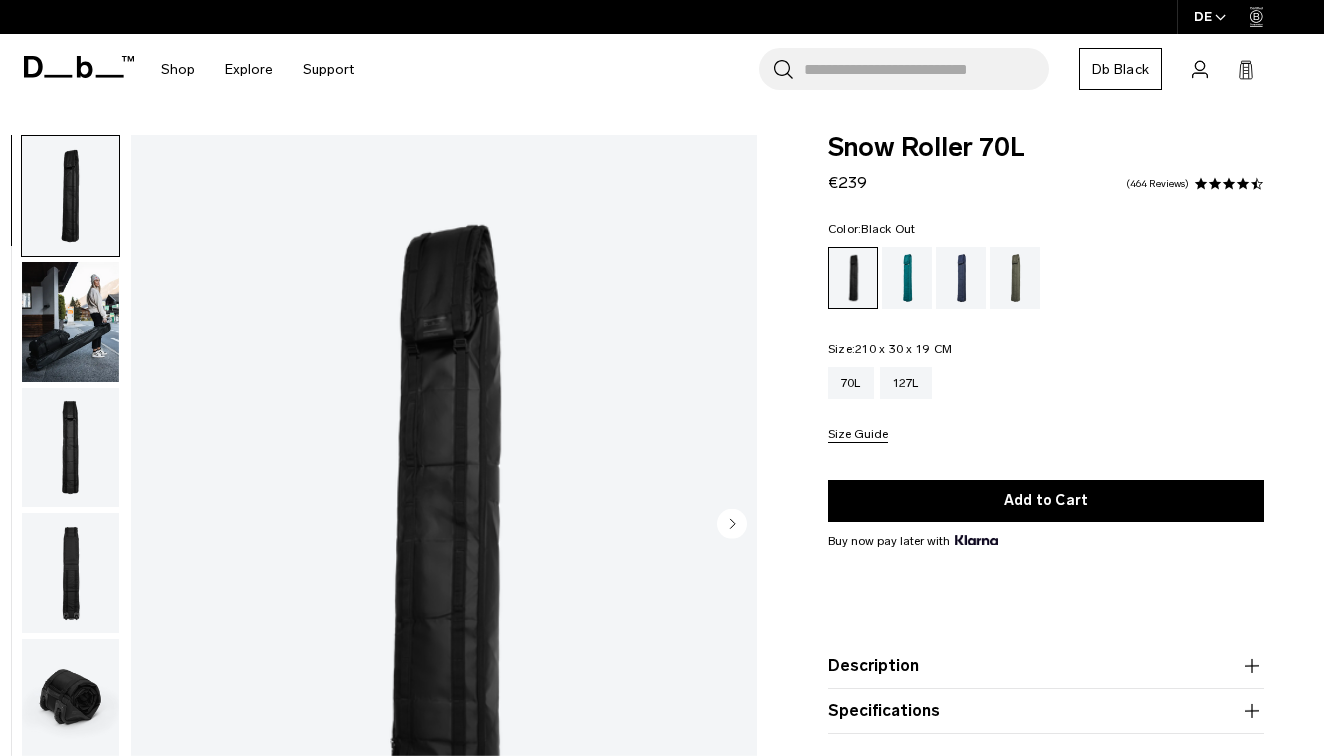 scroll, scrollTop: 0, scrollLeft: 0, axis: both 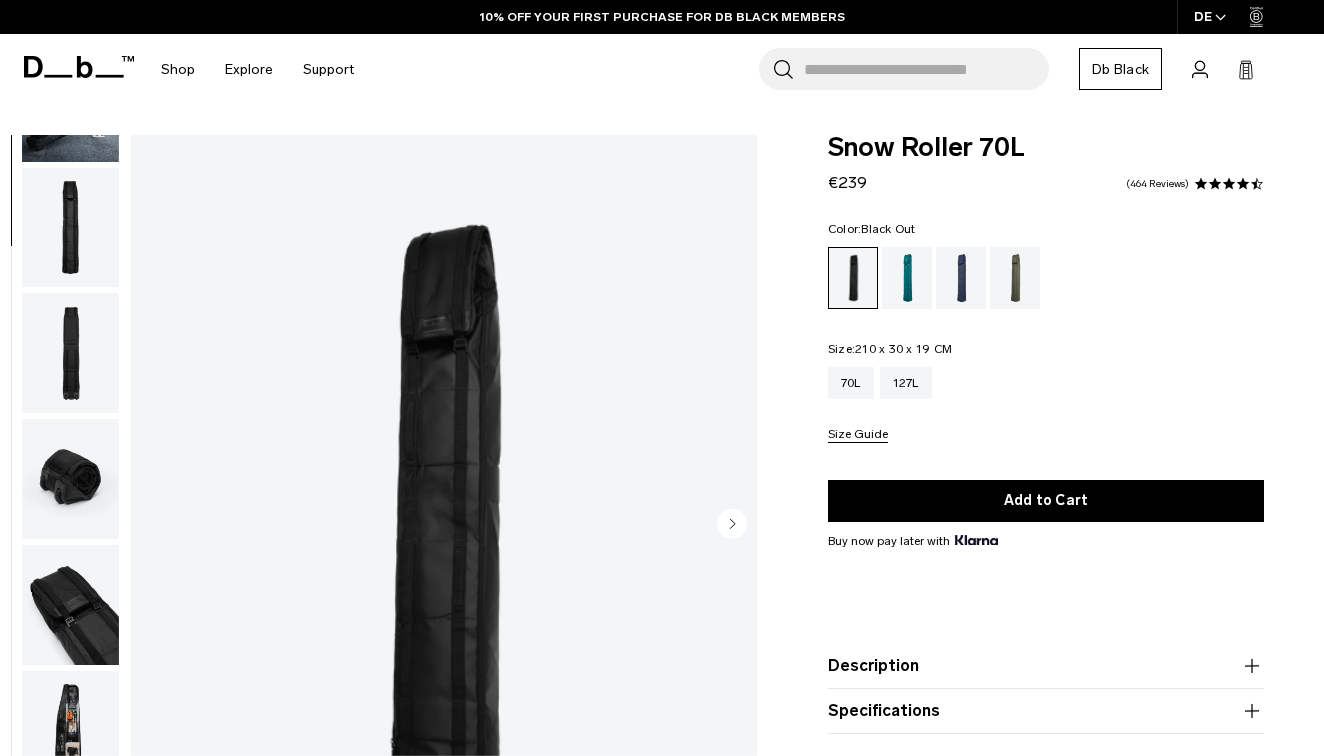 click at bounding box center [70, 731] 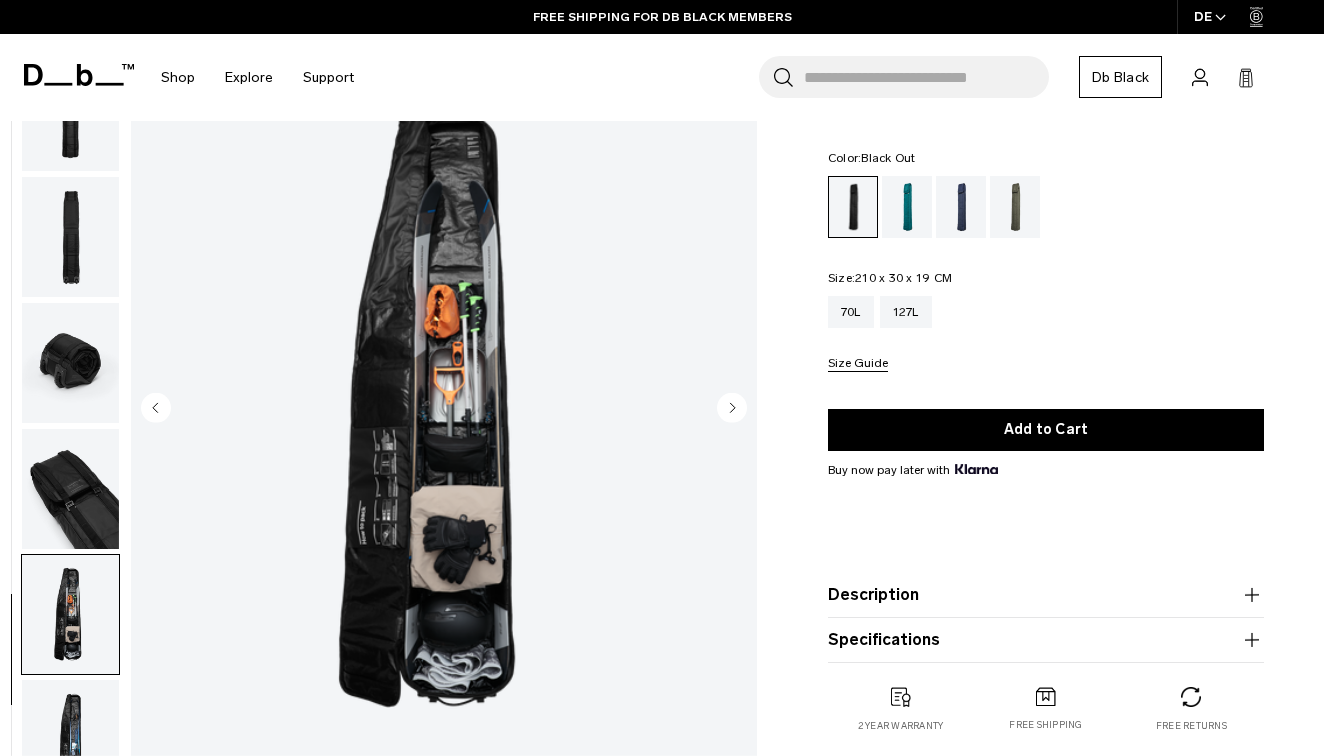 scroll, scrollTop: 175, scrollLeft: 0, axis: vertical 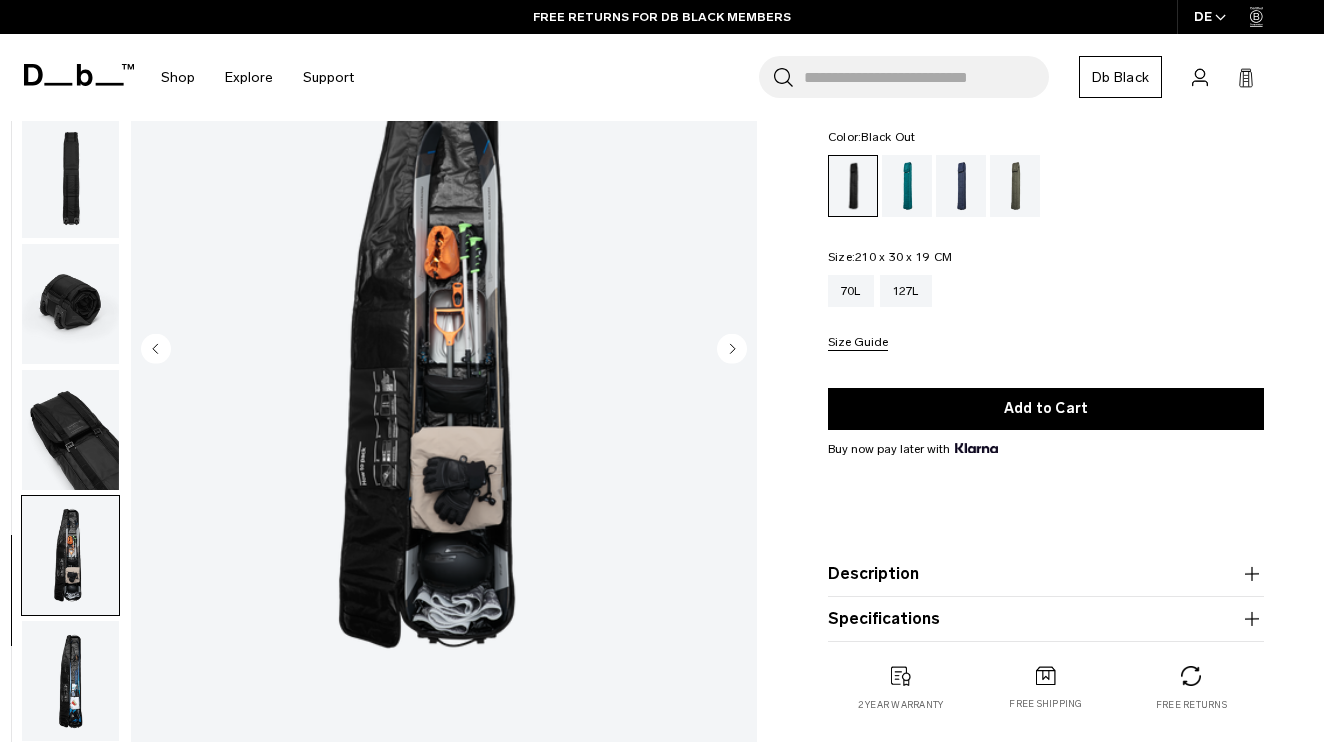 click at bounding box center (444, 351) 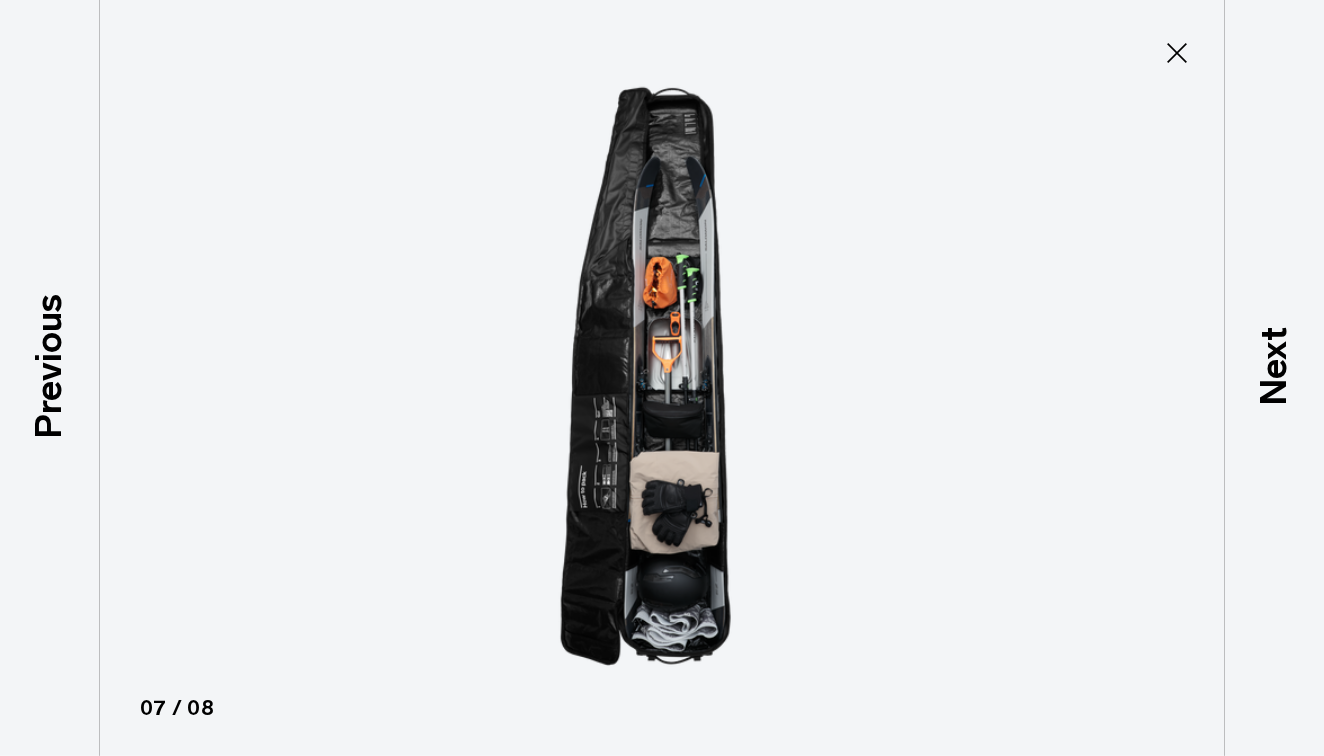 click at bounding box center [662, 378] 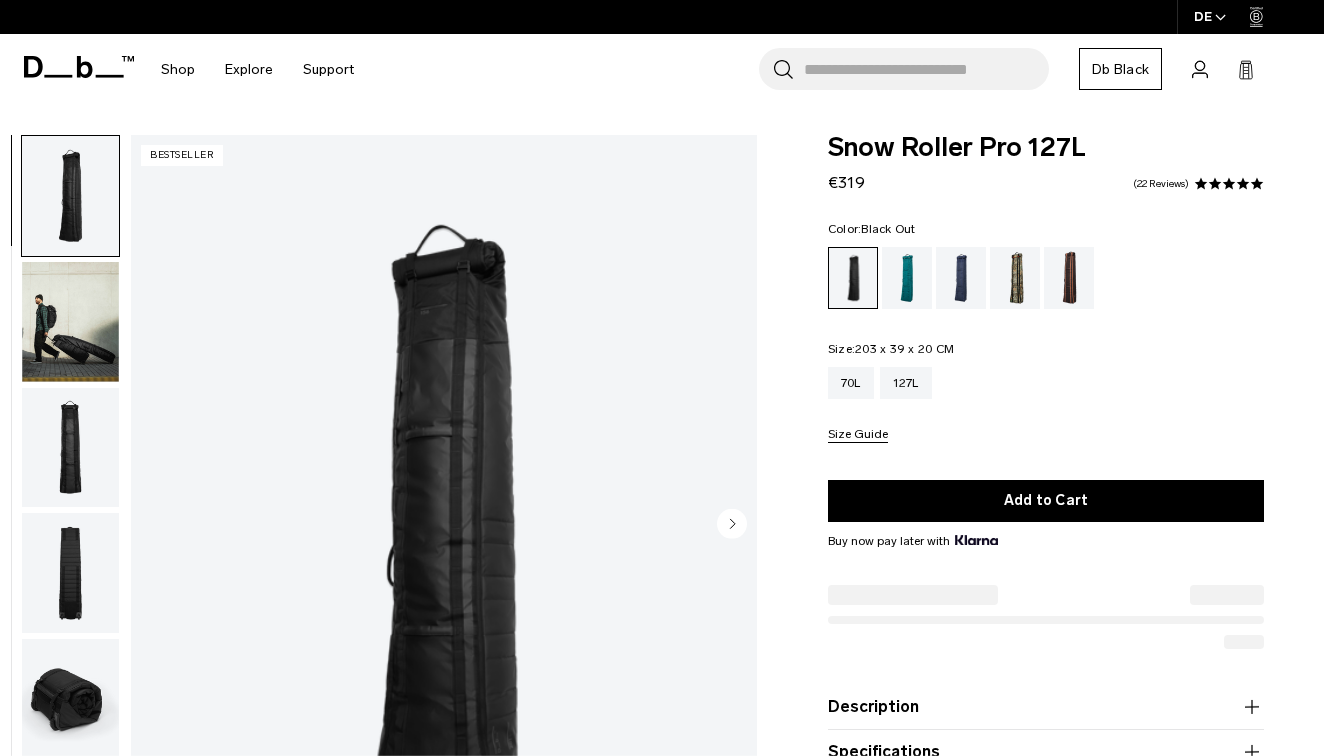 scroll, scrollTop: 171, scrollLeft: 0, axis: vertical 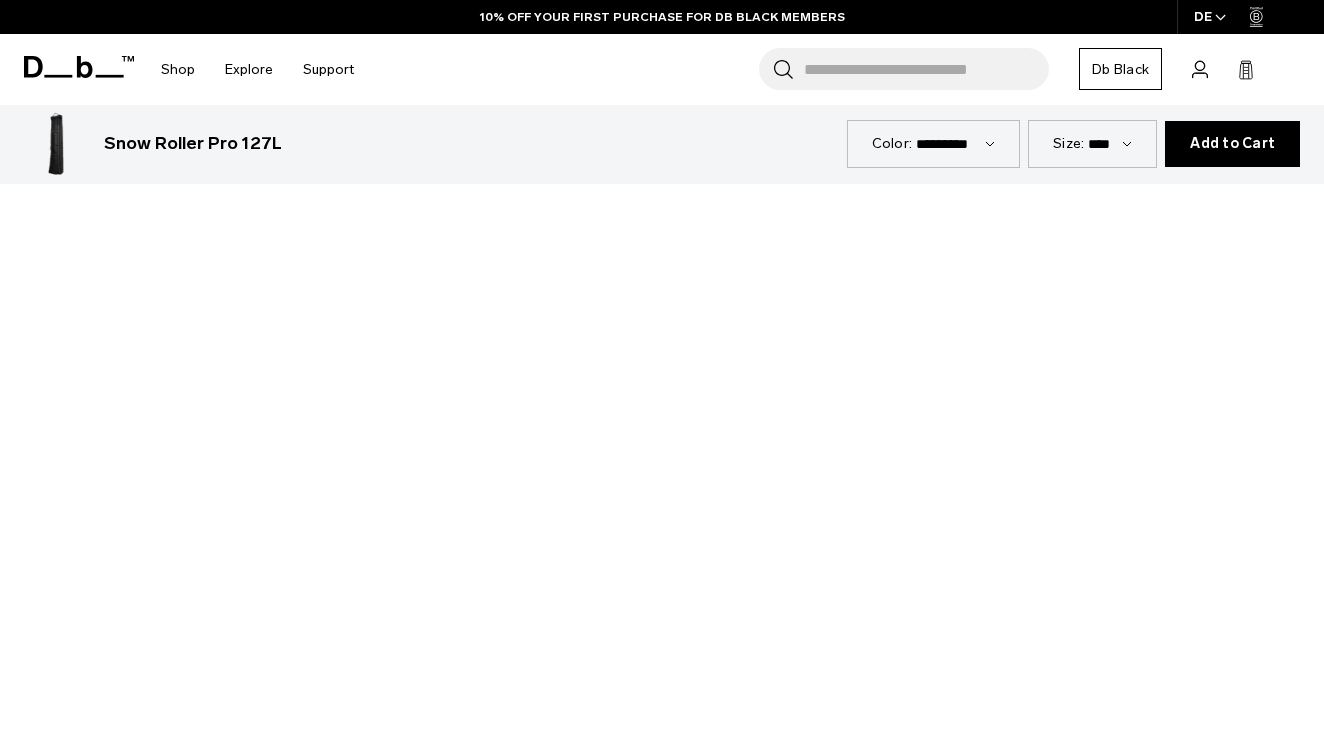 click at bounding box center [662, 539] 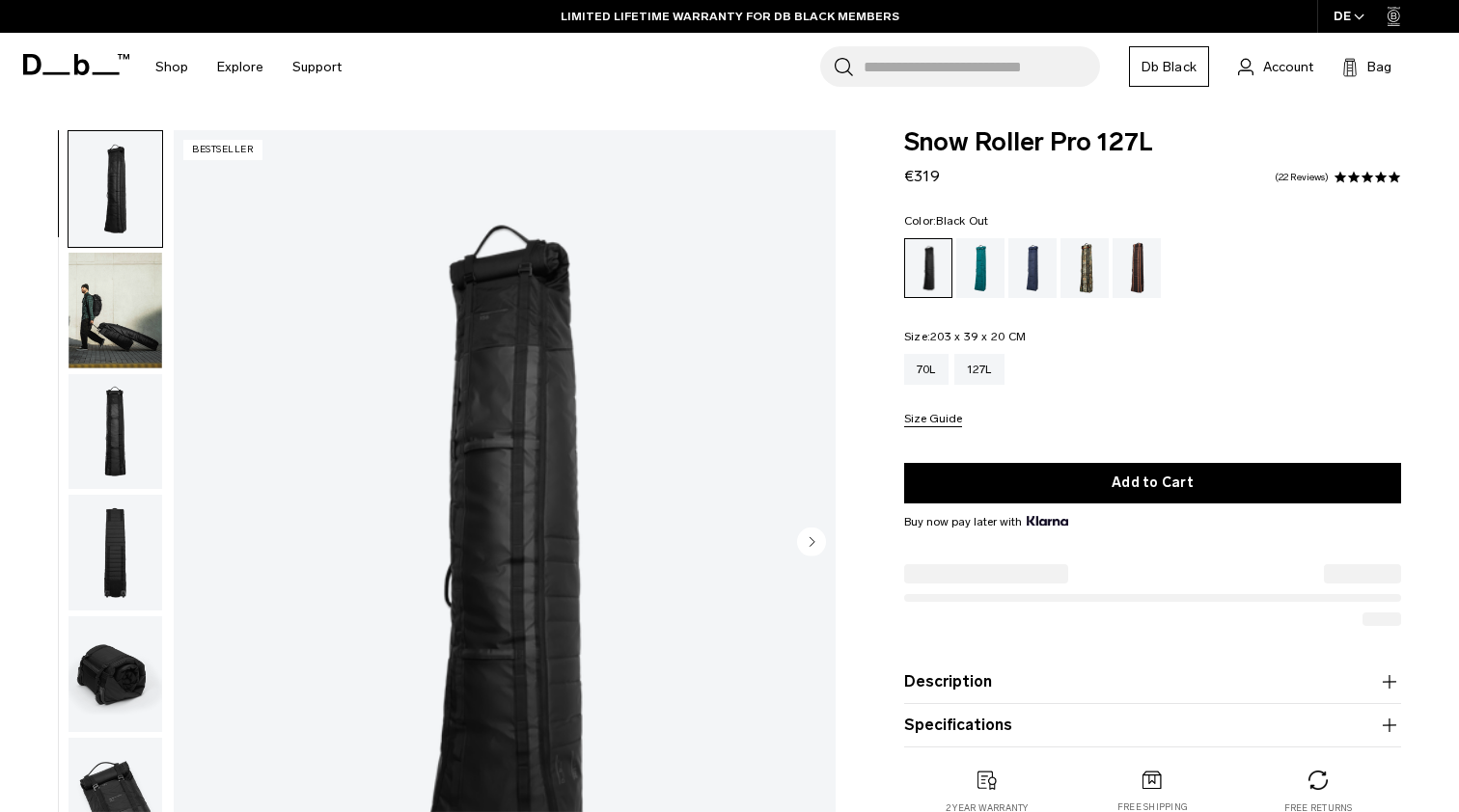 scroll, scrollTop: 0, scrollLeft: 0, axis: both 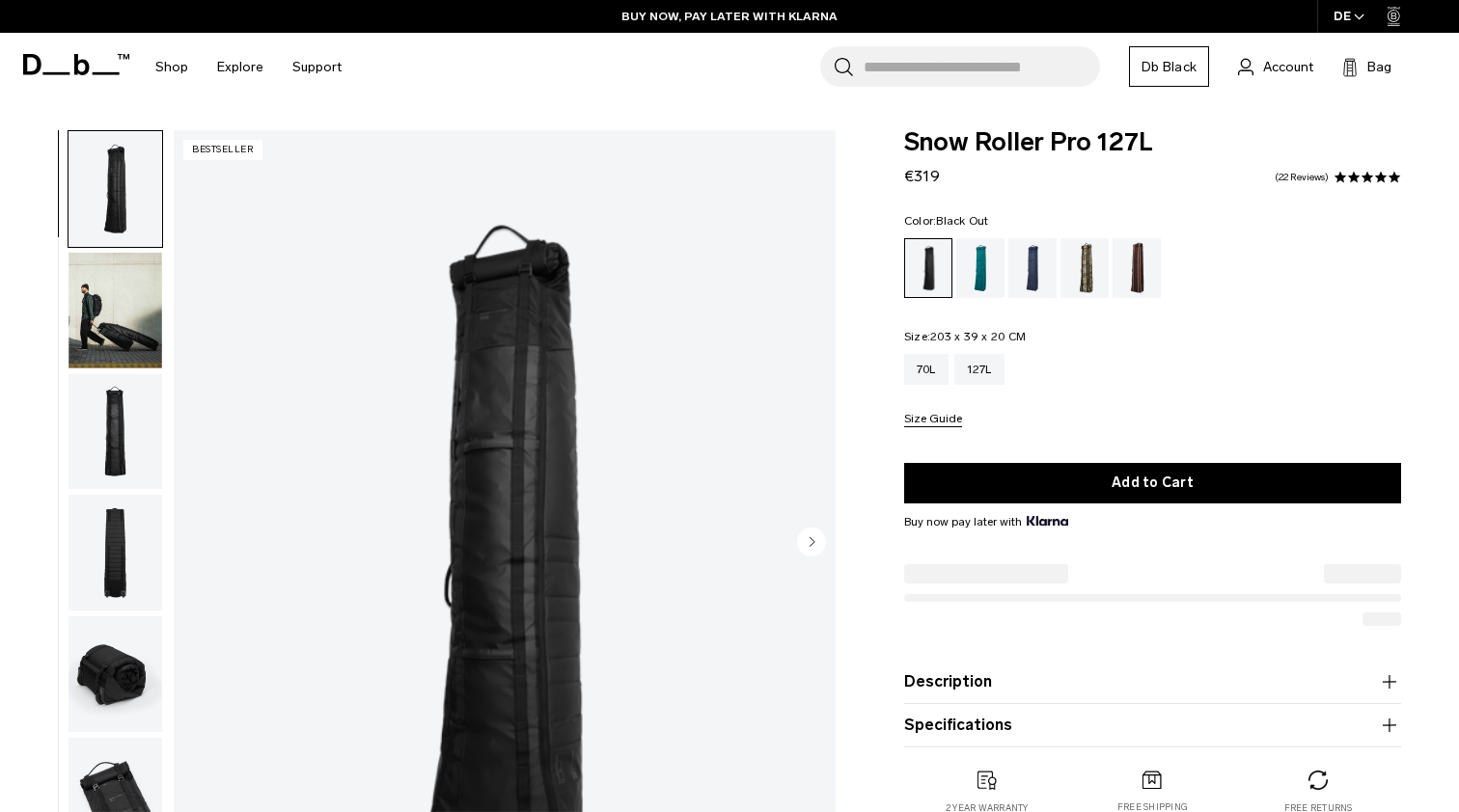 click 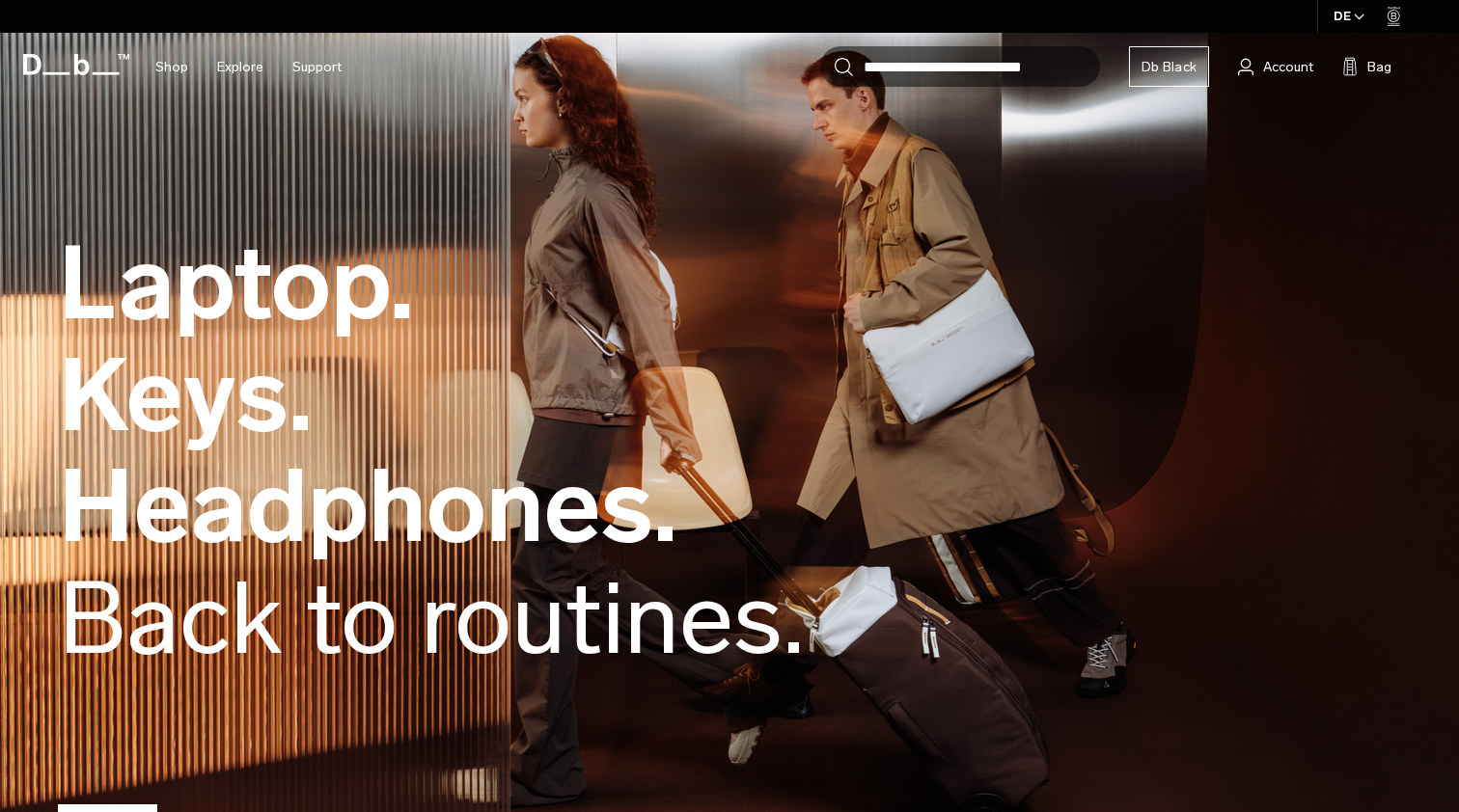 scroll, scrollTop: 0, scrollLeft: 0, axis: both 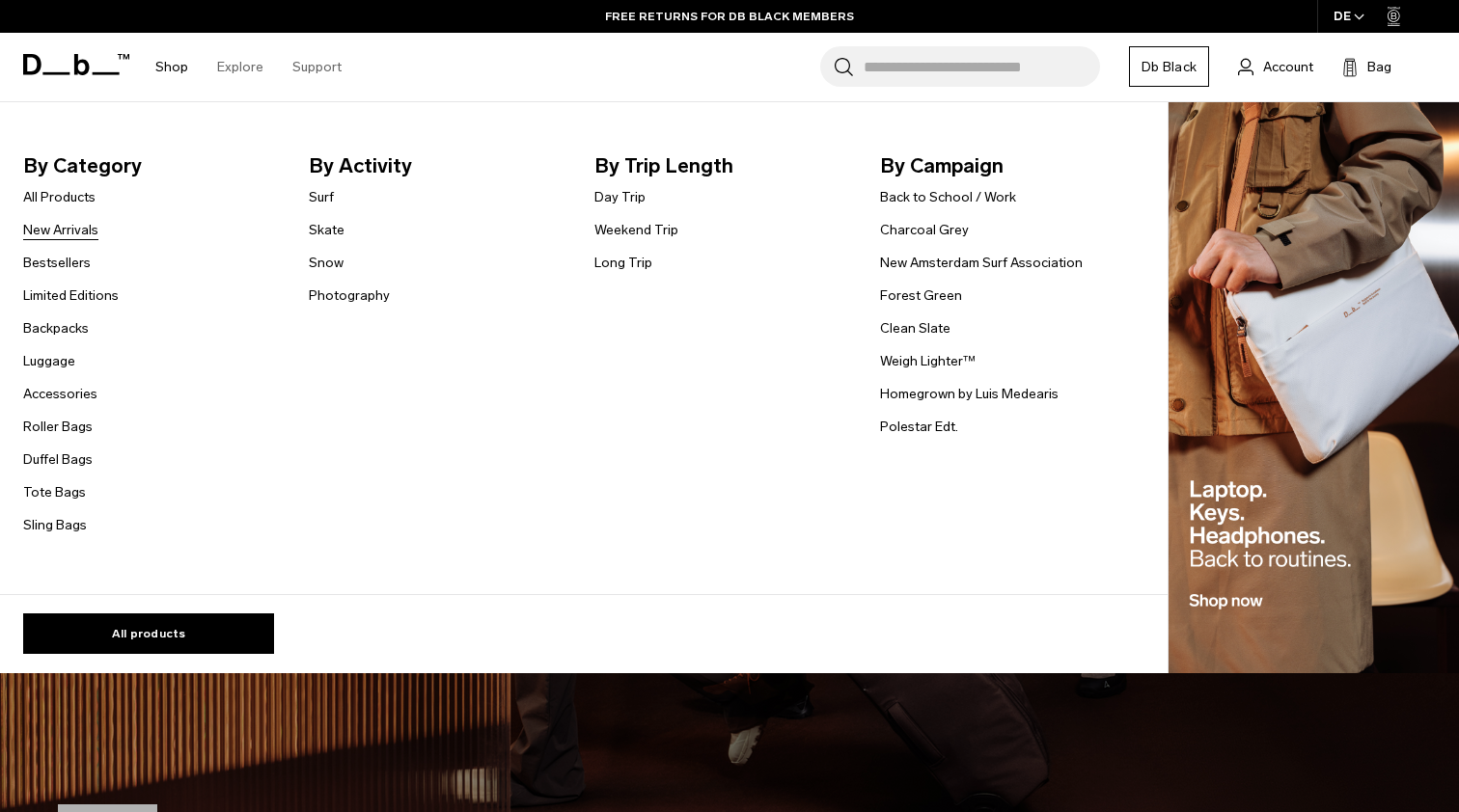 click on "New Arrivals" at bounding box center (61, 230) 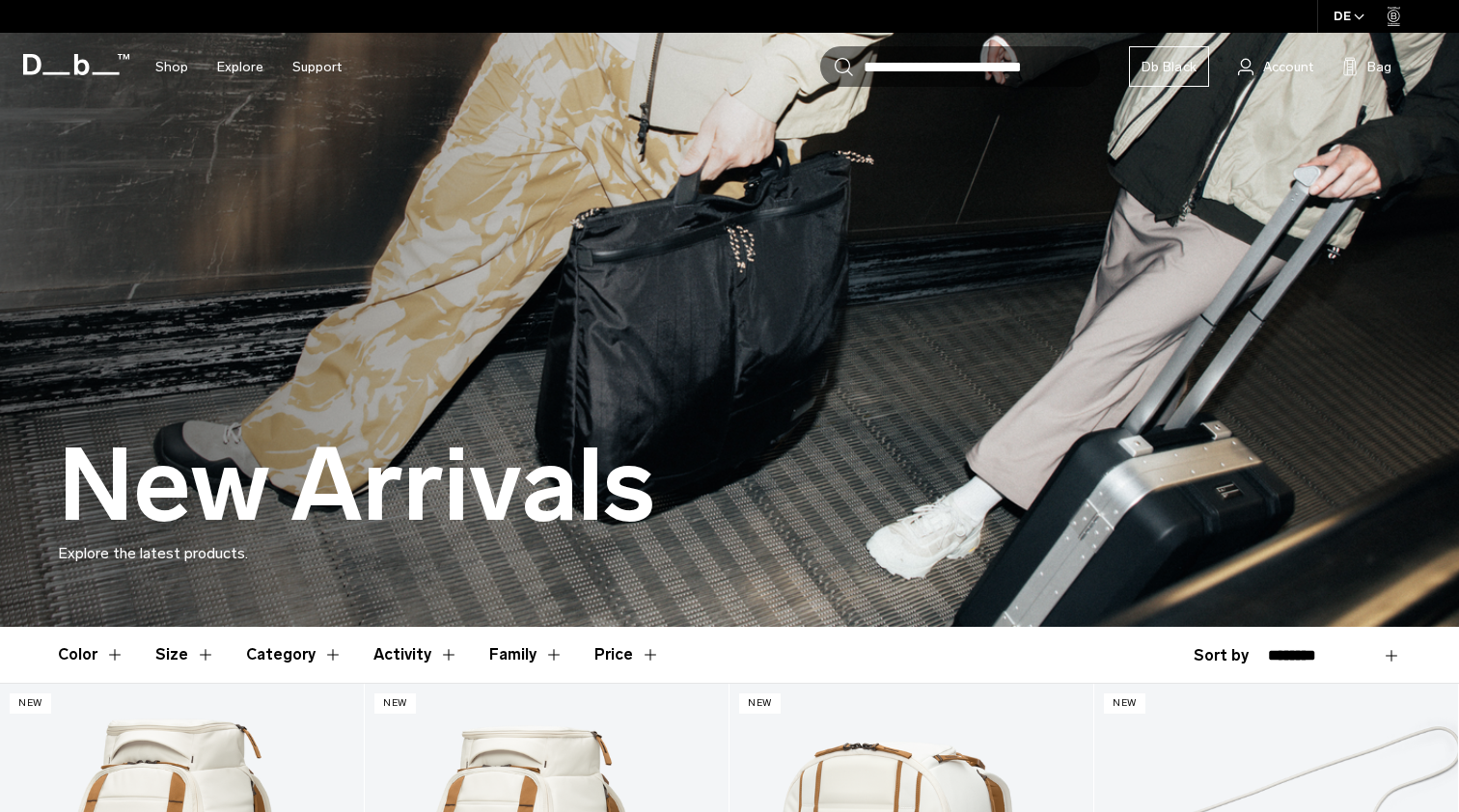 scroll, scrollTop: 0, scrollLeft: 0, axis: both 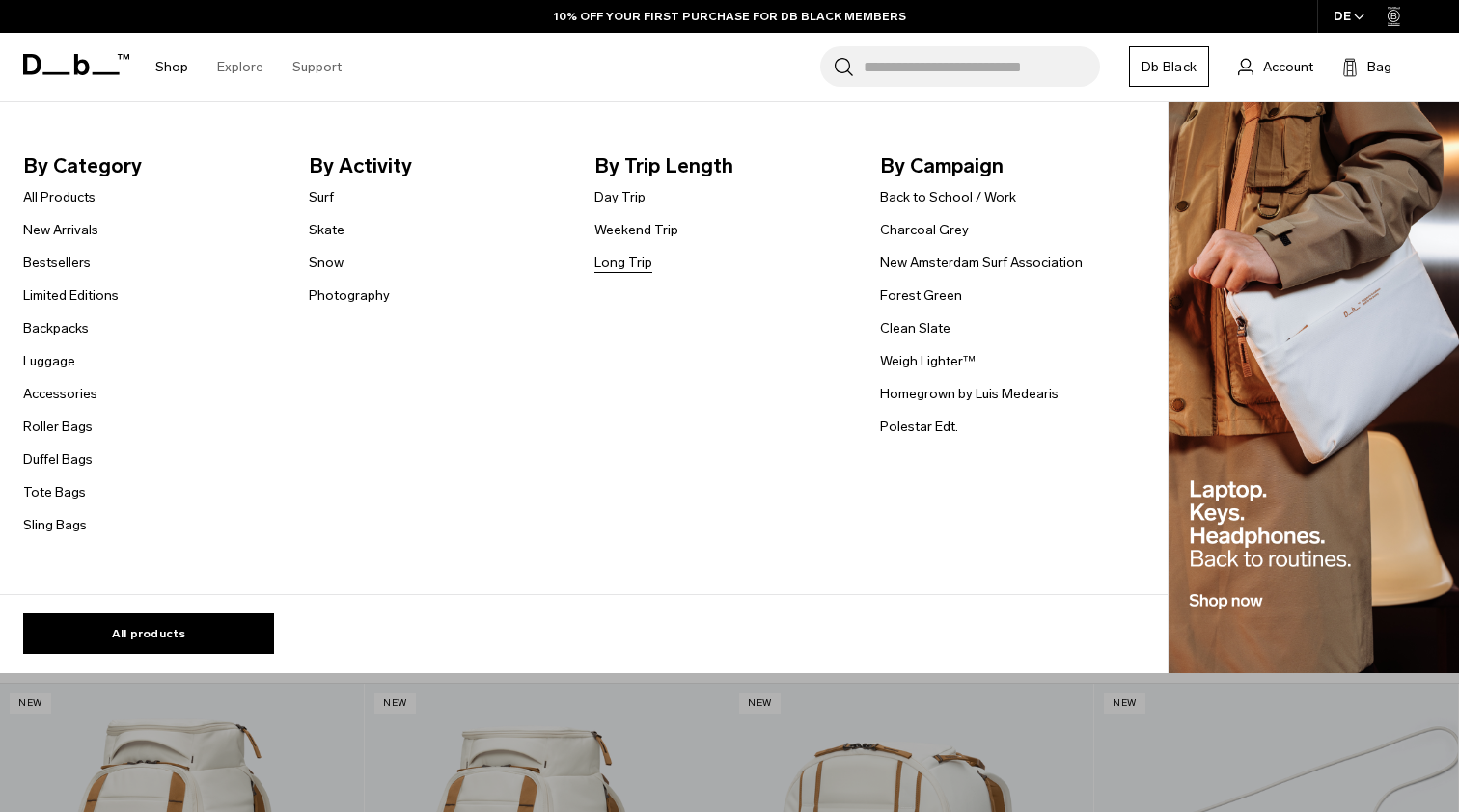 click on "Long Trip" at bounding box center (623, 262) 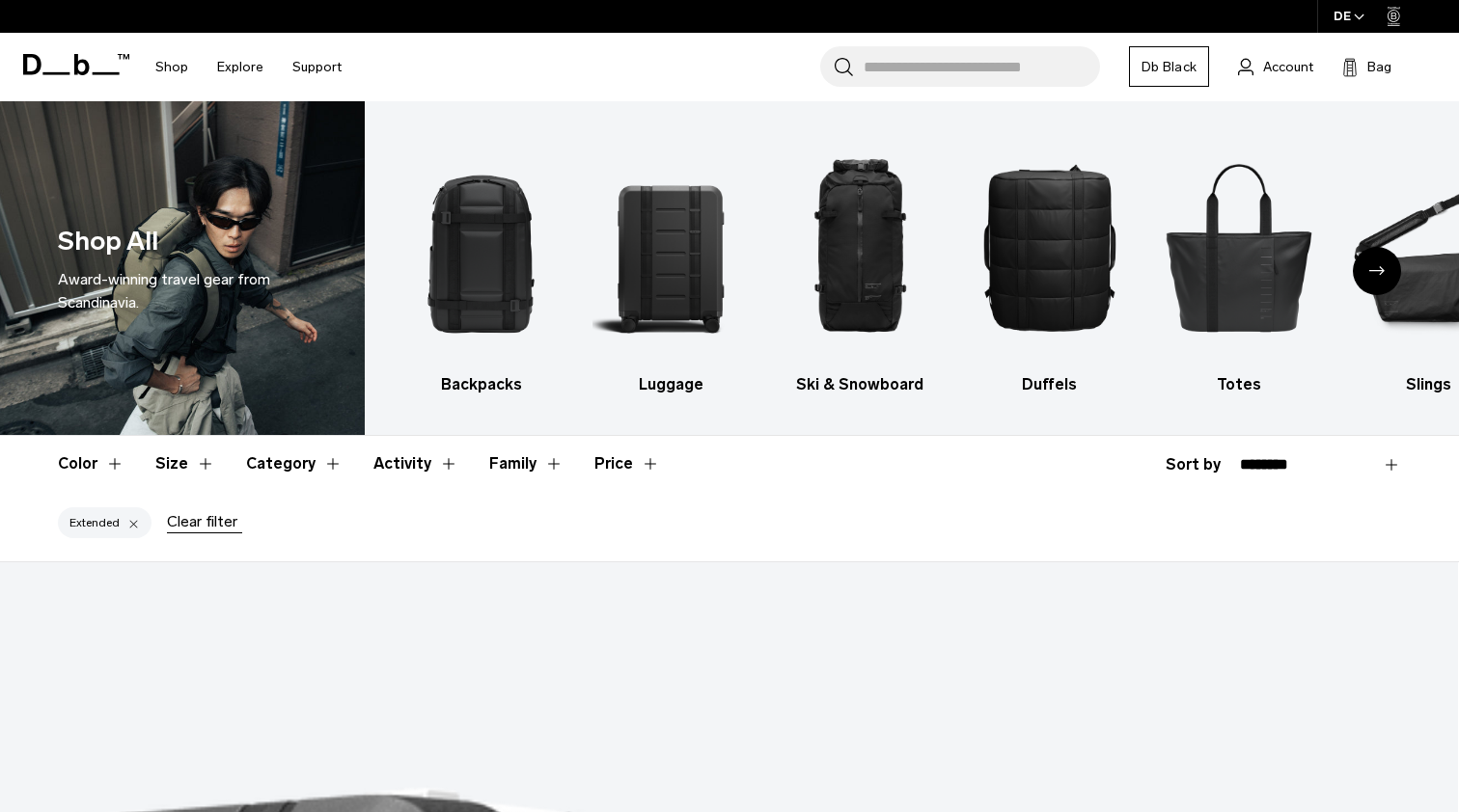 scroll, scrollTop: 0, scrollLeft: 0, axis: both 